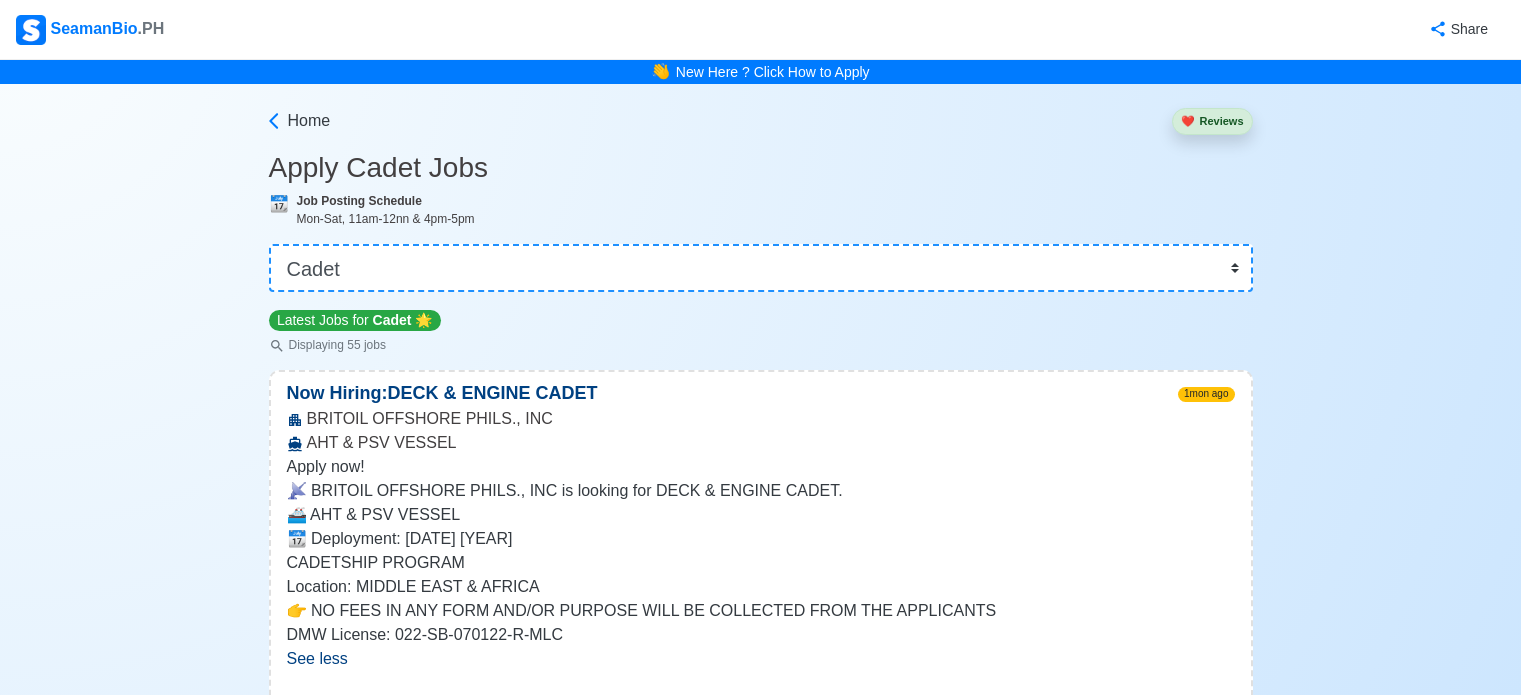 scroll, scrollTop: 11148, scrollLeft: 0, axis: vertical 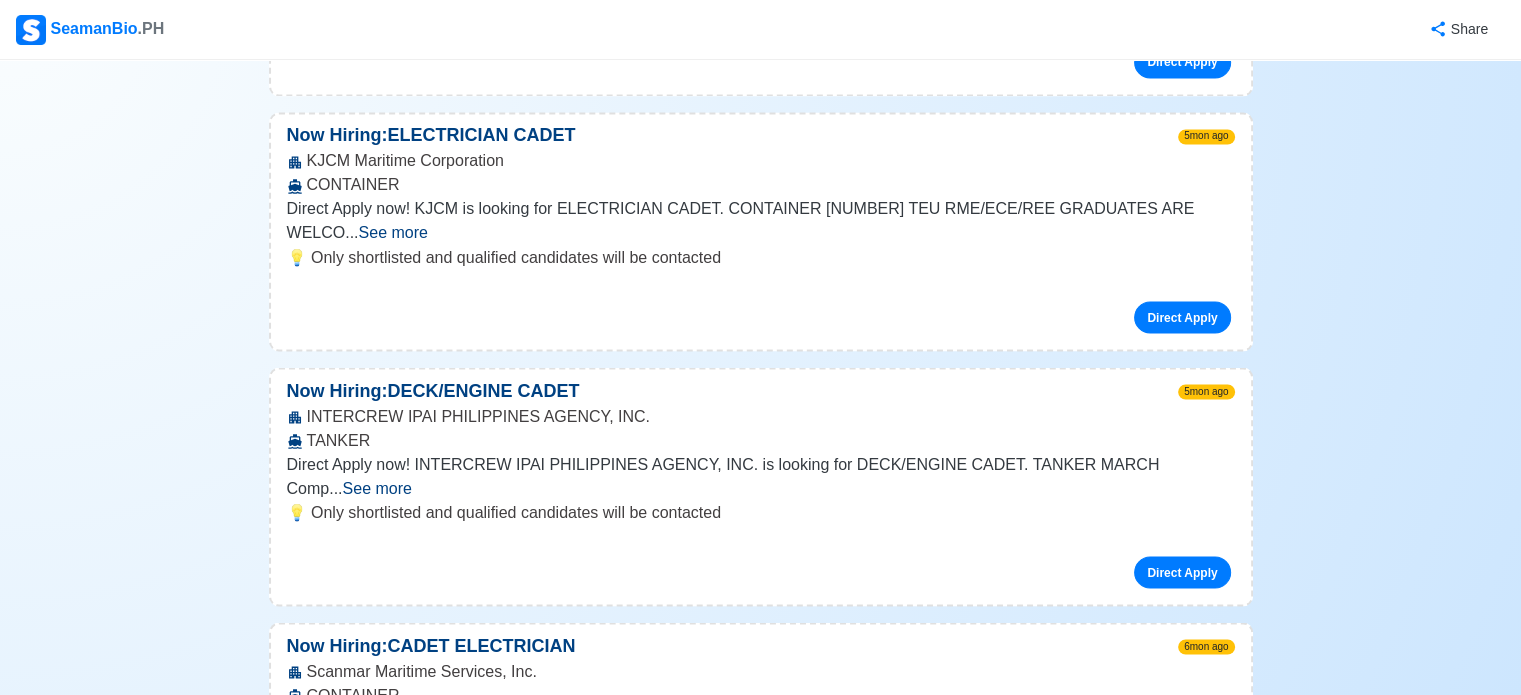 click on "See more" at bounding box center [350, 973] 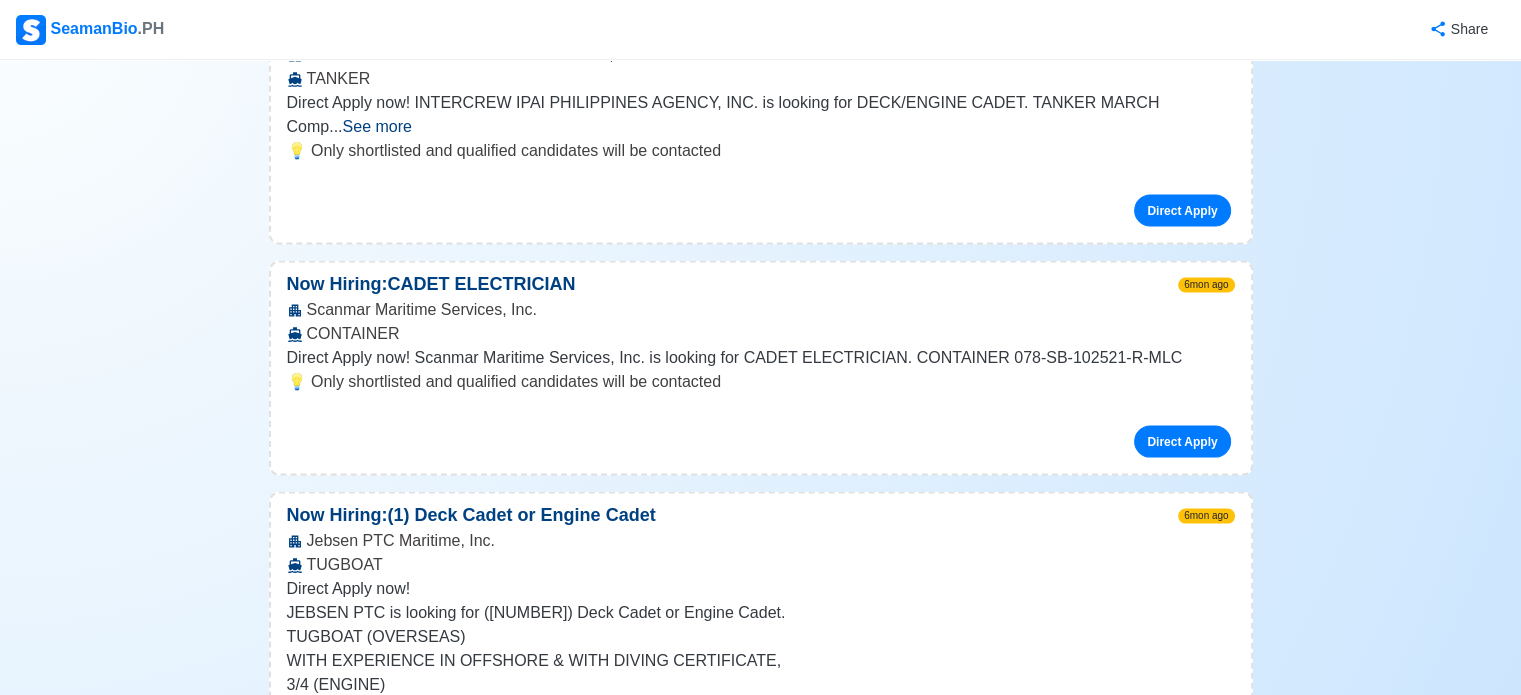 scroll, scrollTop: 11508, scrollLeft: 0, axis: vertical 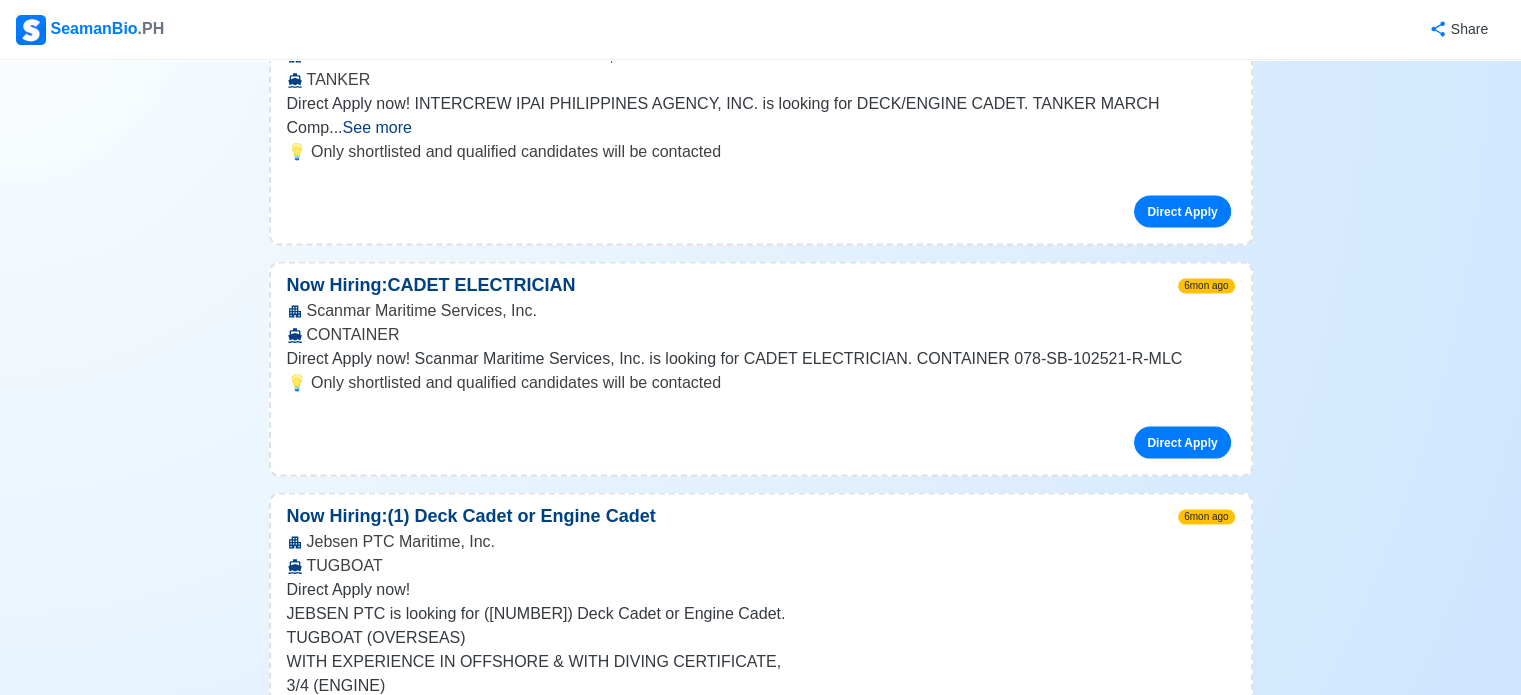 click on "See more" at bounding box center (756, 1255) 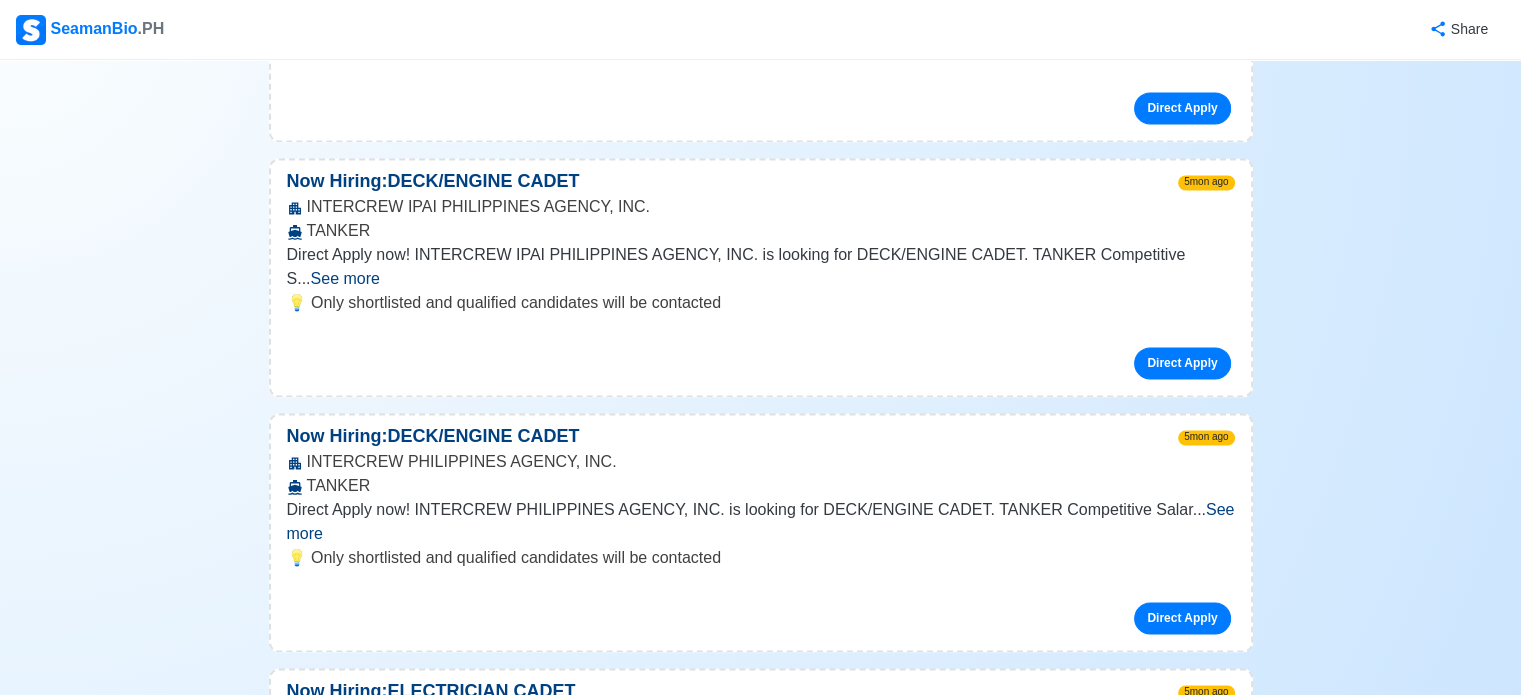 scroll, scrollTop: 10588, scrollLeft: 0, axis: vertical 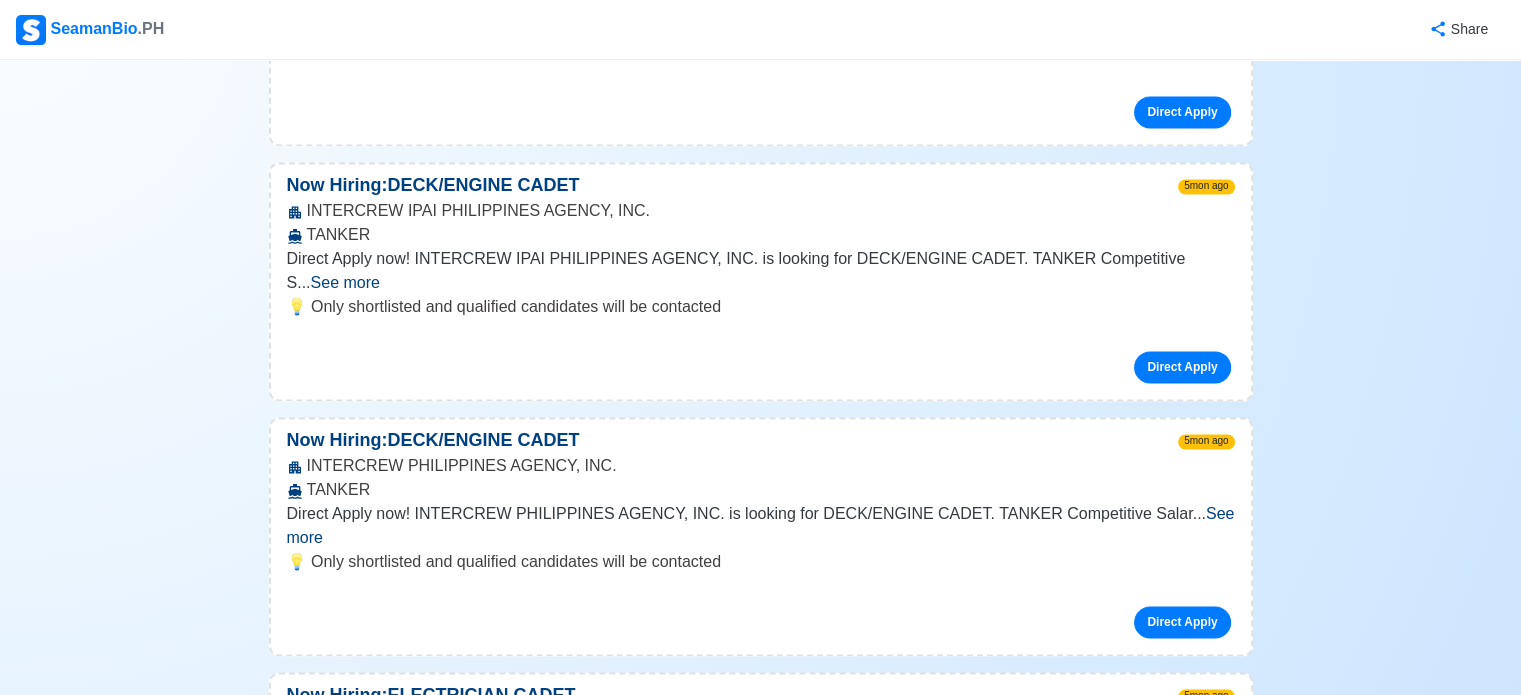 click on "See more" at bounding box center (377, 1047) 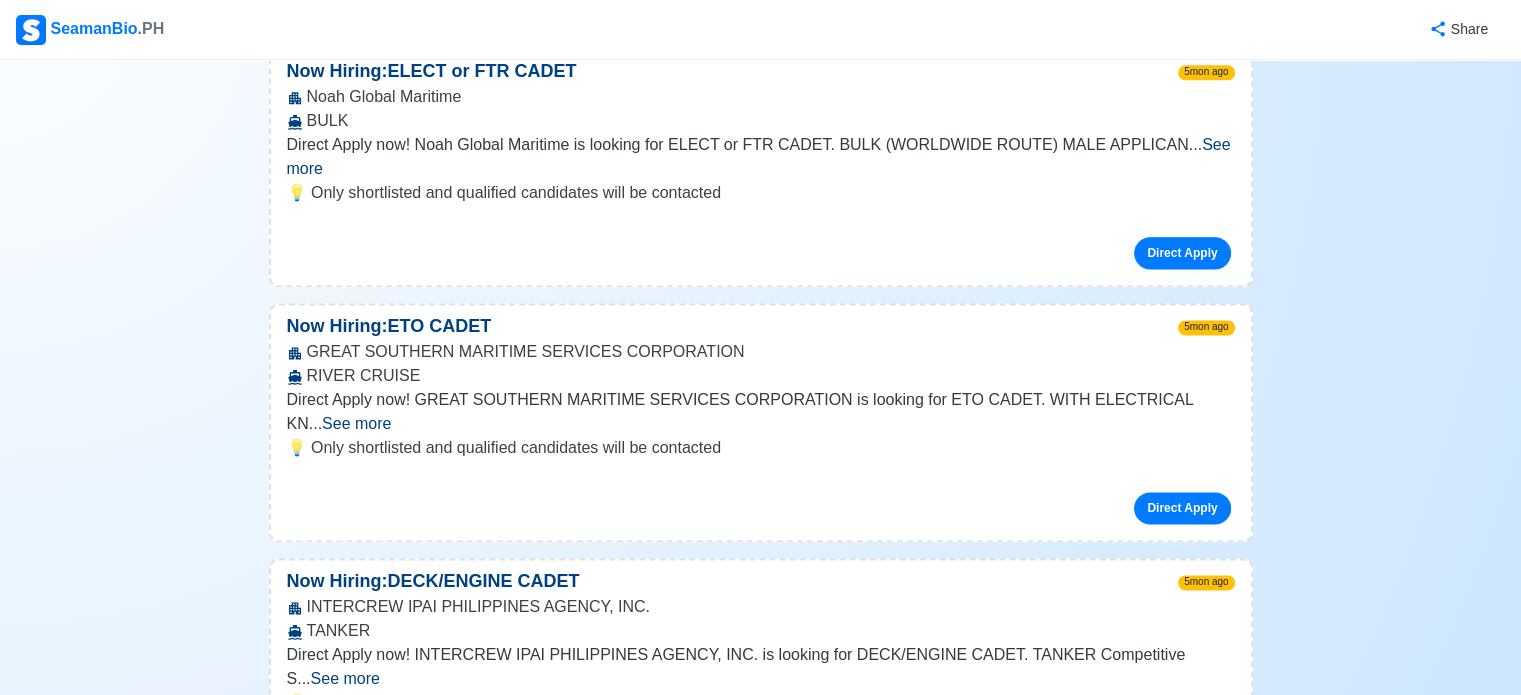 scroll, scrollTop: 10188, scrollLeft: 0, axis: vertical 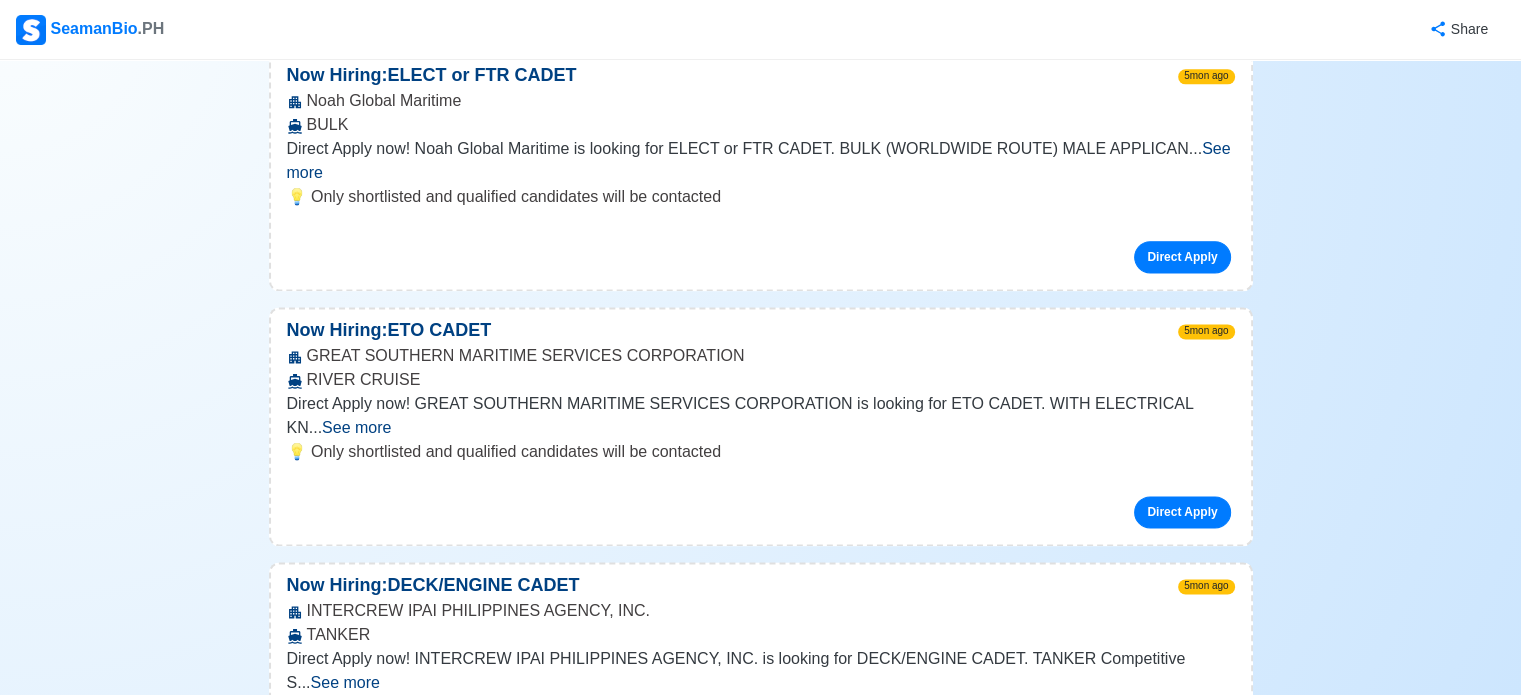 click on "See more" at bounding box center [761, 925] 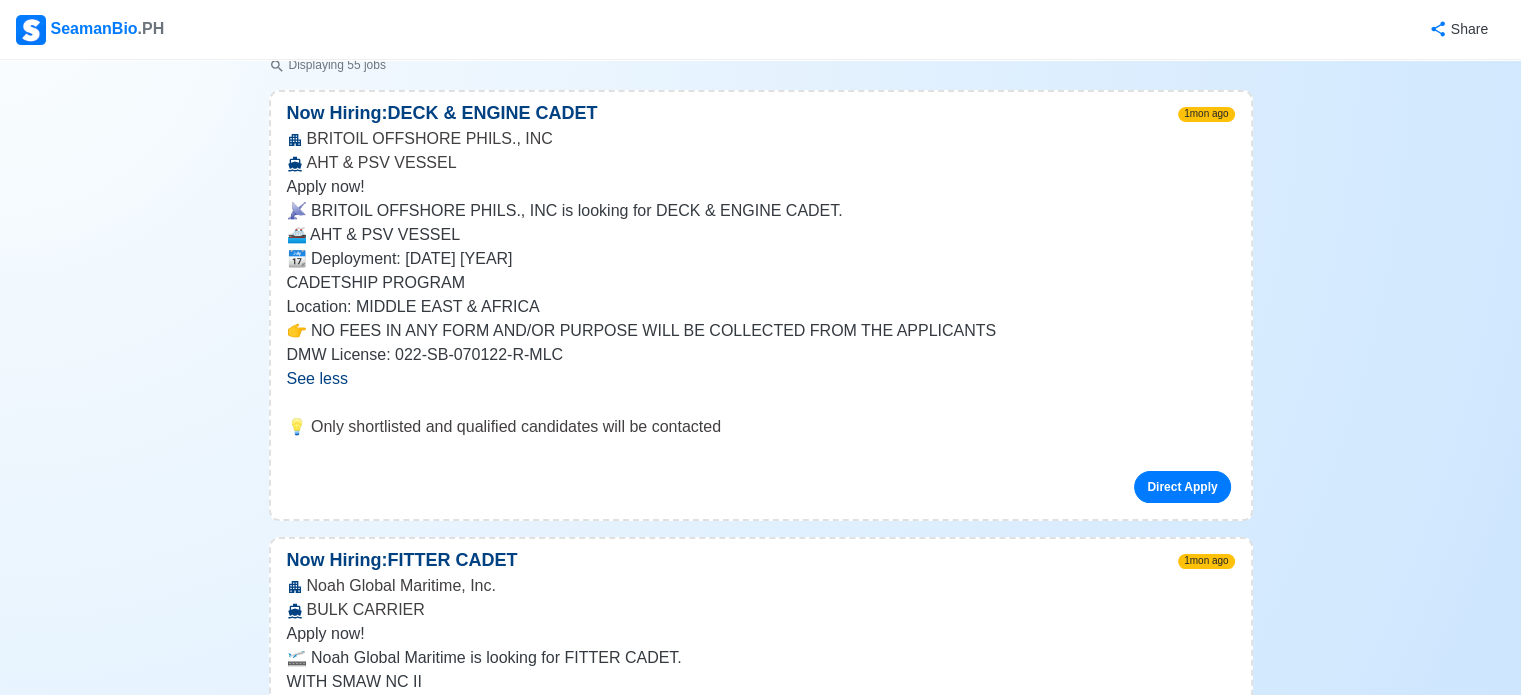 scroll, scrollTop: 240, scrollLeft: 0, axis: vertical 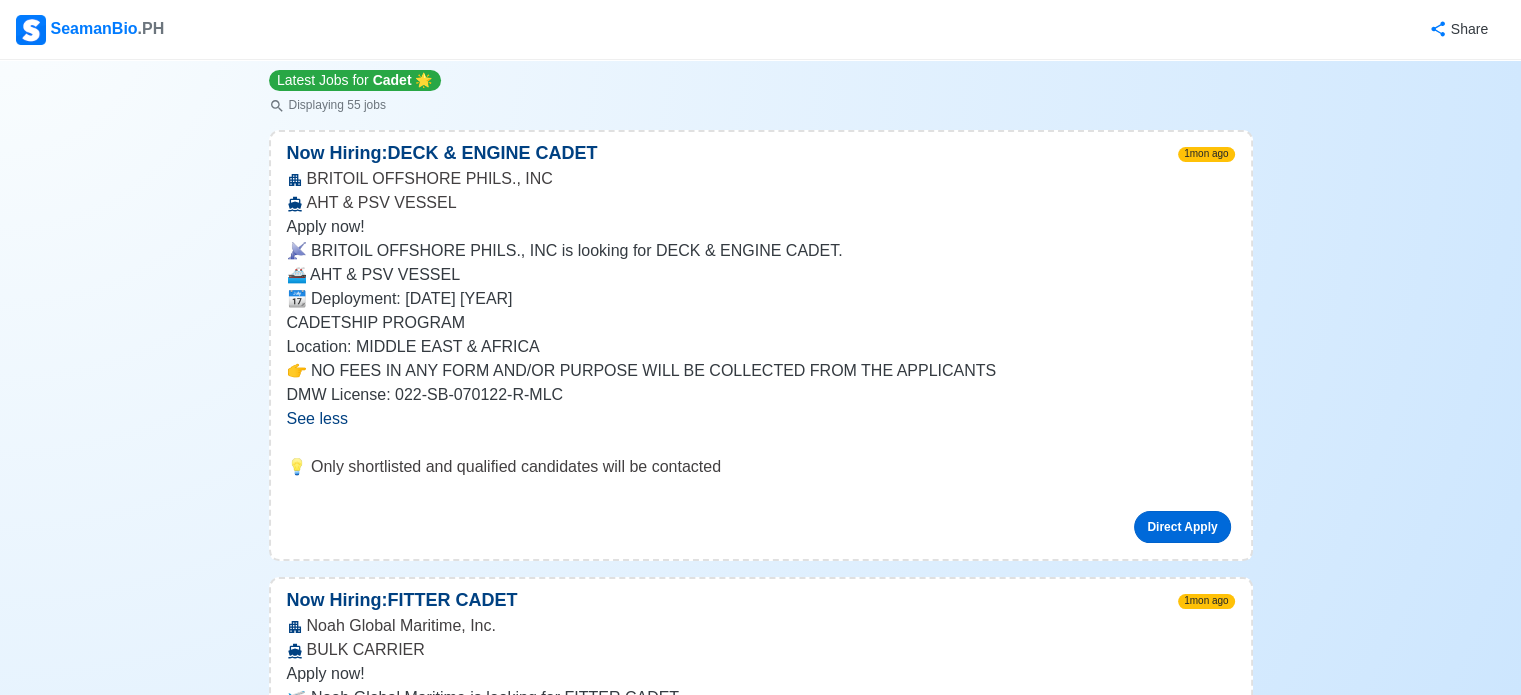 click on "Direct Apply" at bounding box center (1182, 527) 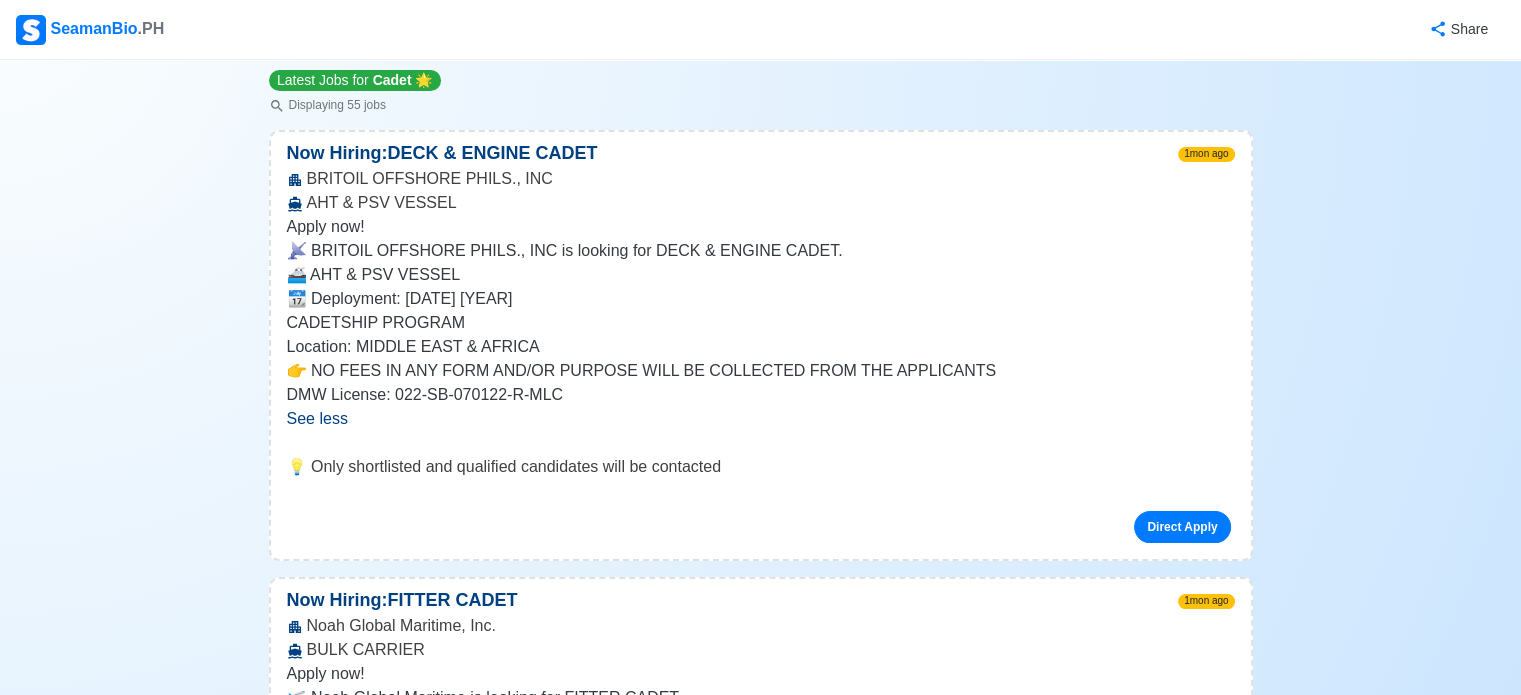 click on "DMW License: 022-SB-070122-R-MLC" at bounding box center (761, 395) 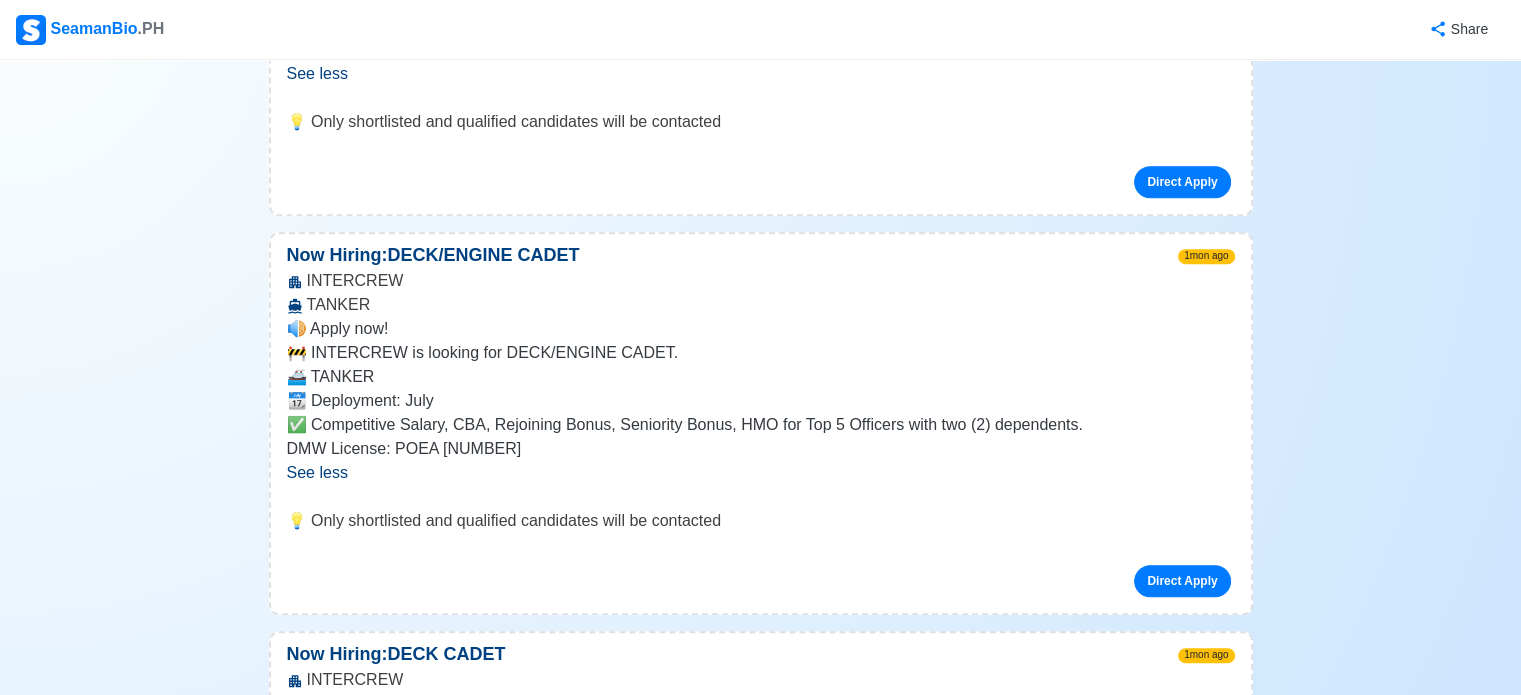 scroll, scrollTop: 1120, scrollLeft: 0, axis: vertical 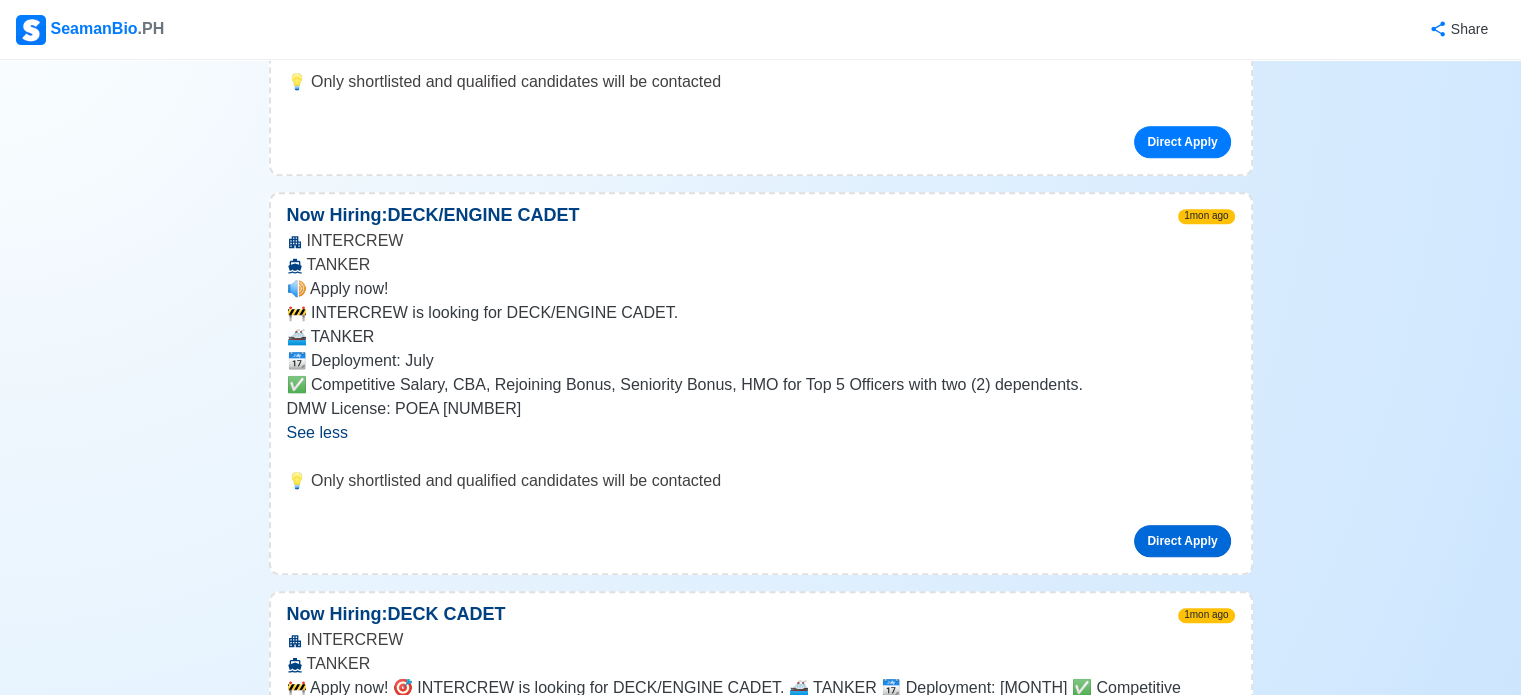click on "Direct Apply" at bounding box center [1182, 541] 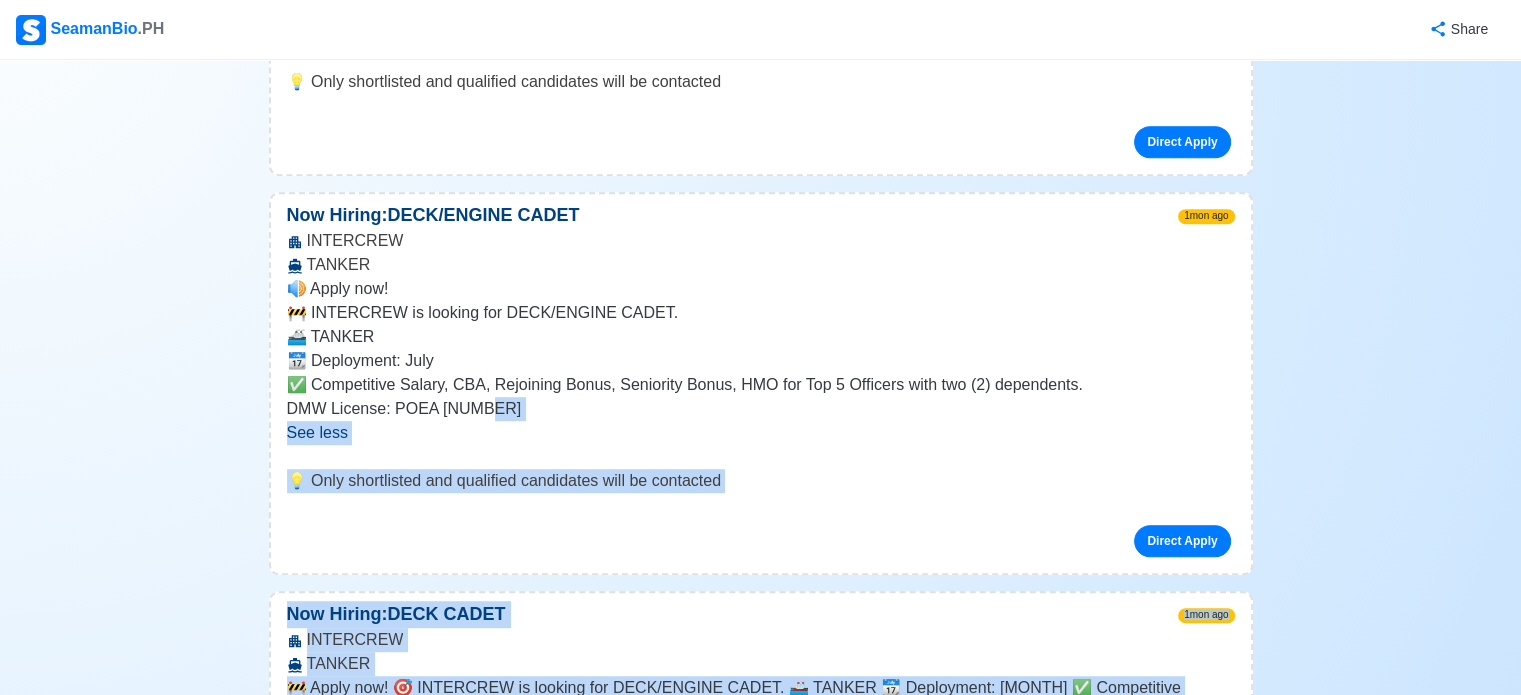 drag, startPoint x: 12, startPoint y: 694, endPoint x: 472, endPoint y: 395, distance: 548.63556 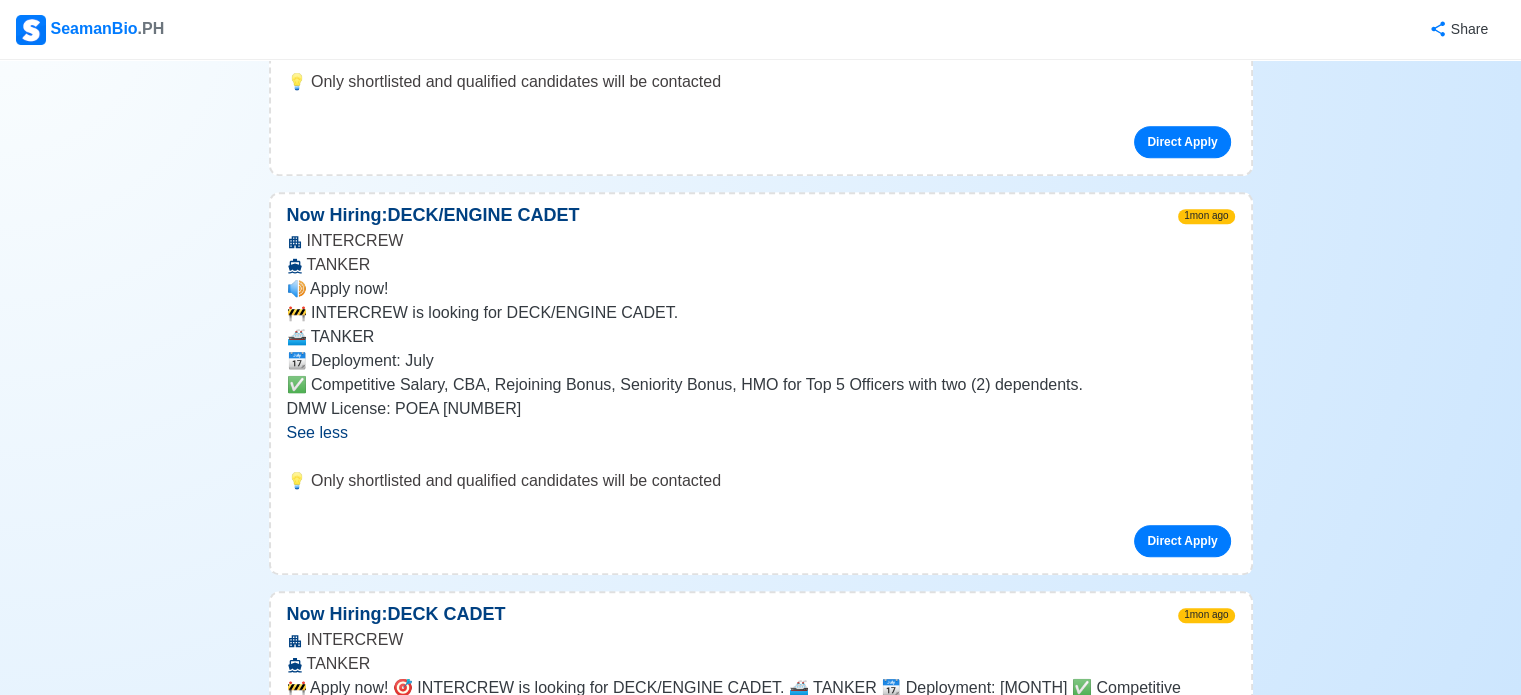 click on "🚧 INTERCREW is looking for DECK/ENGINE CADET." at bounding box center (761, 313) 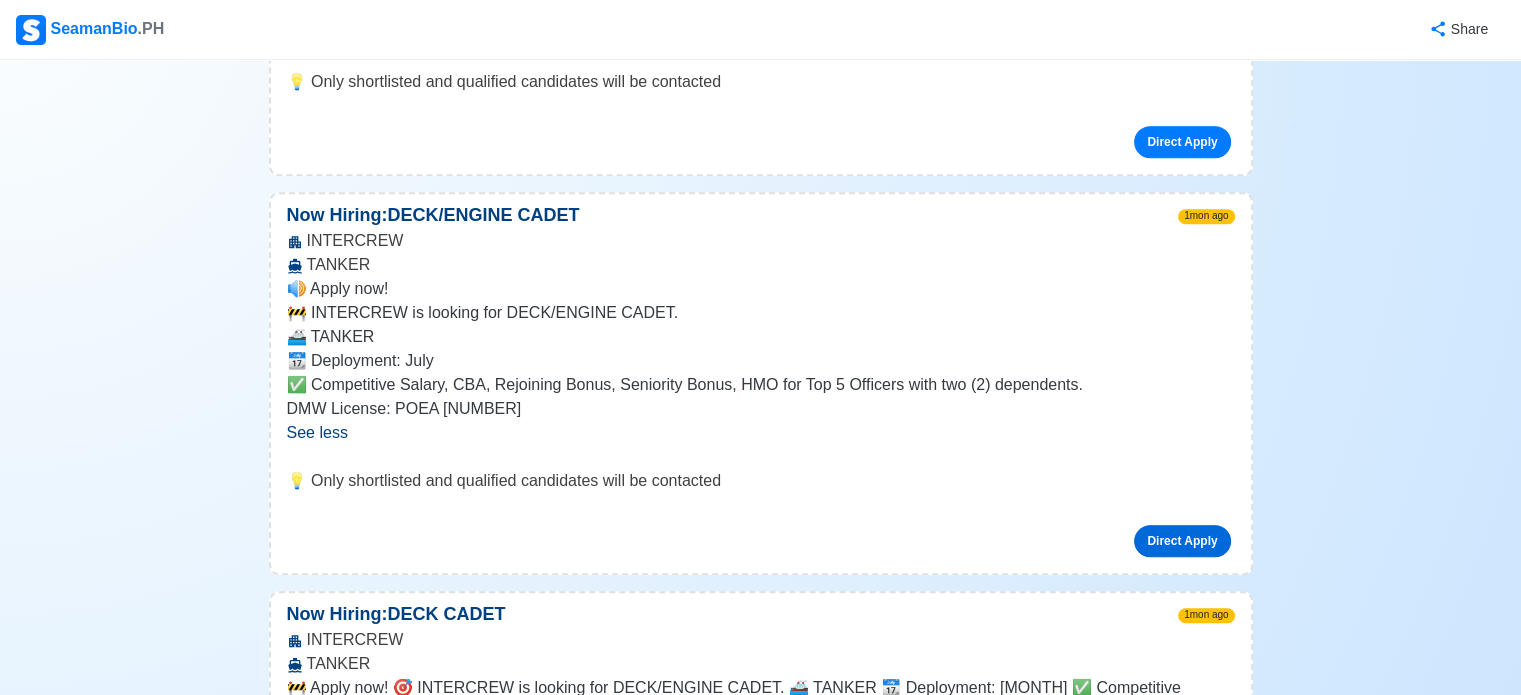 click on "Direct Apply" at bounding box center [1182, 541] 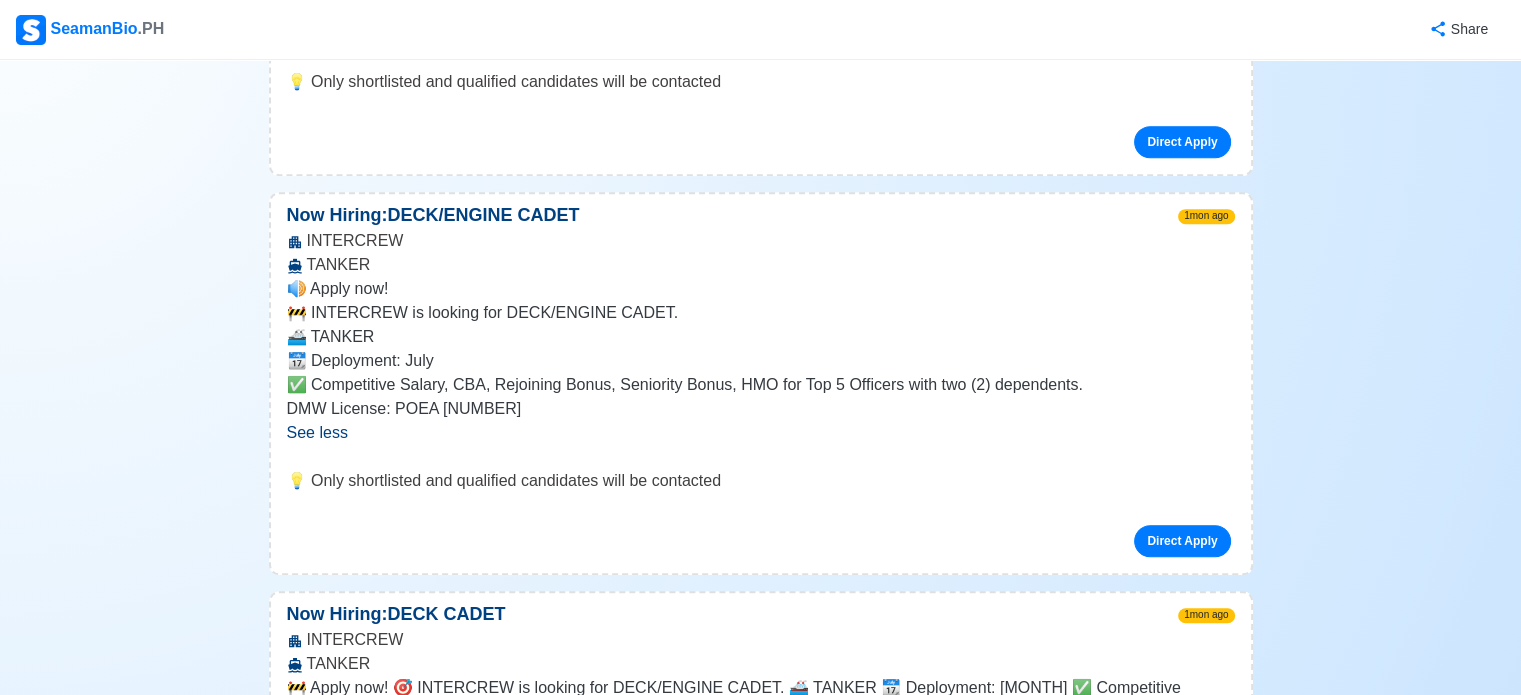 click on "Direct Apply" at bounding box center (761, 533) 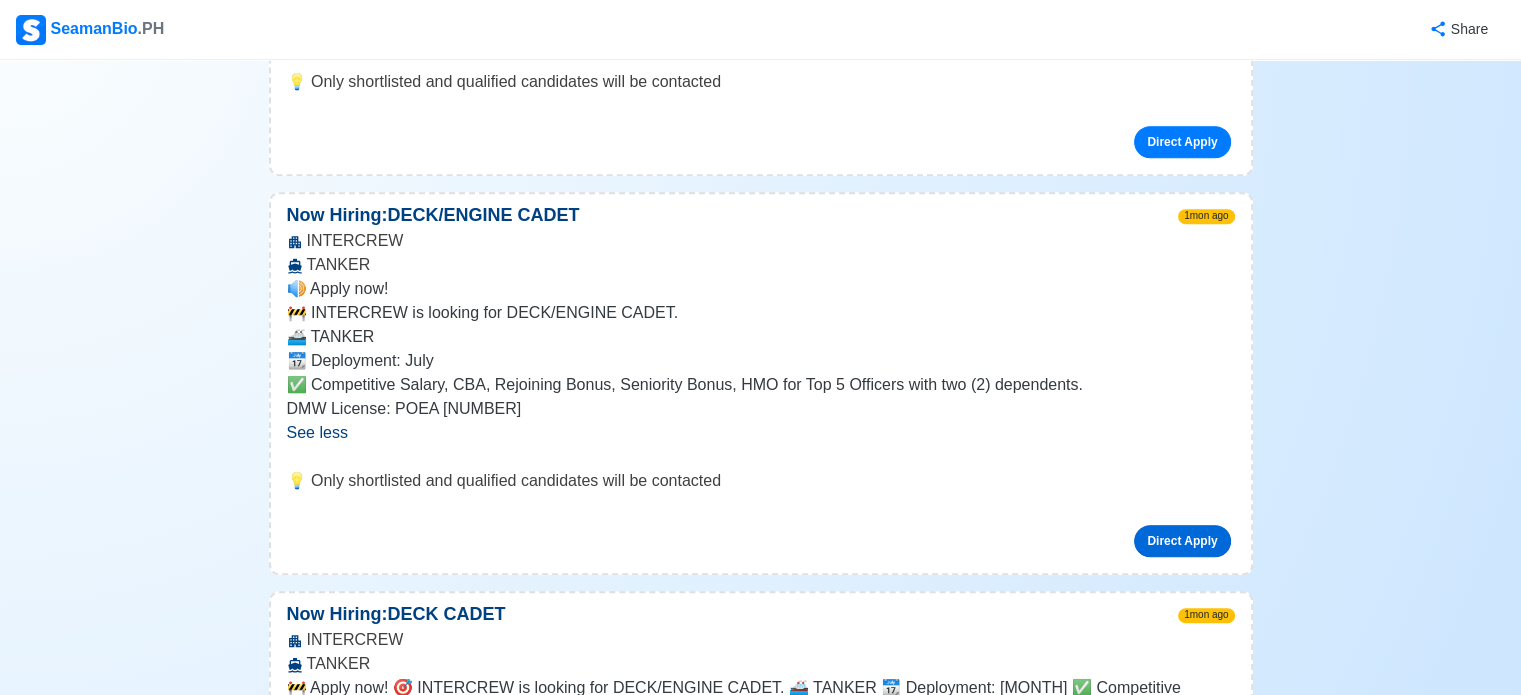 click on "Direct Apply" at bounding box center (1182, 541) 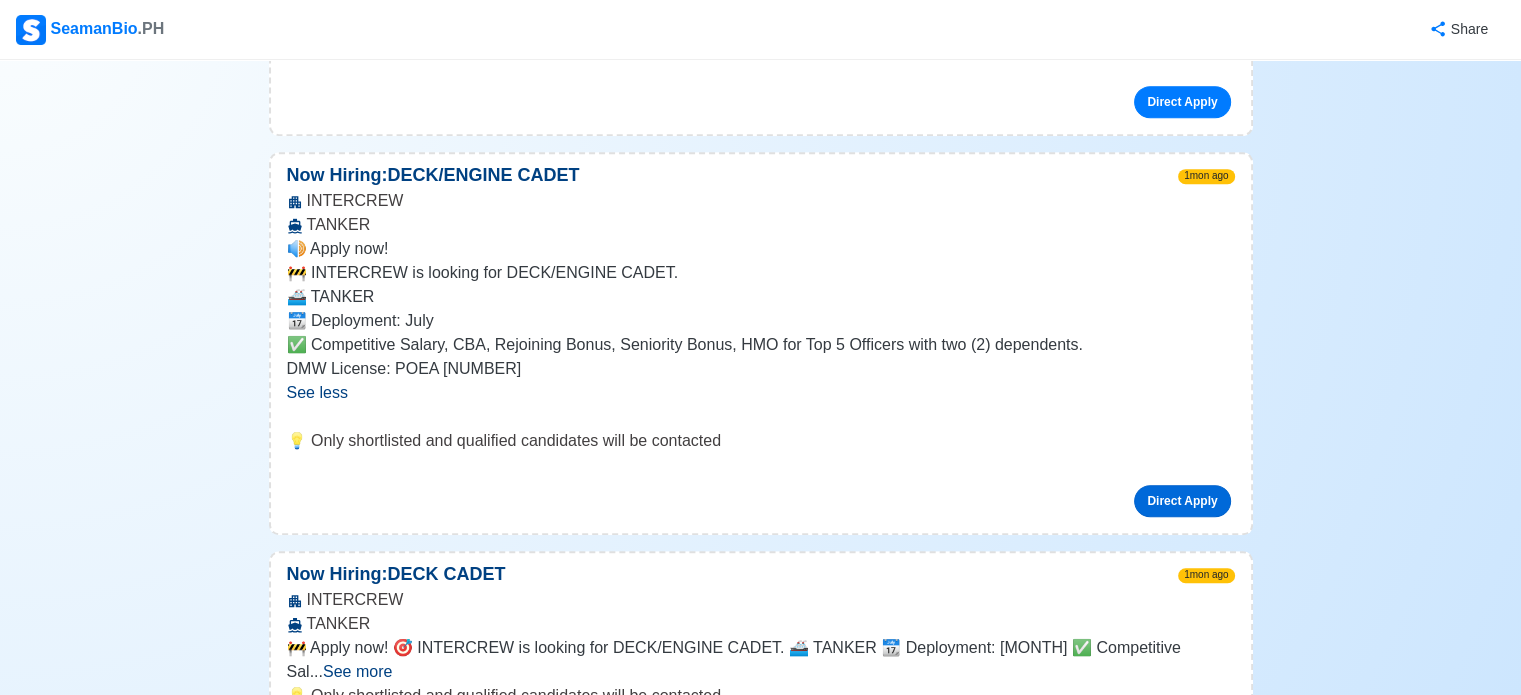 scroll, scrollTop: 1280, scrollLeft: 0, axis: vertical 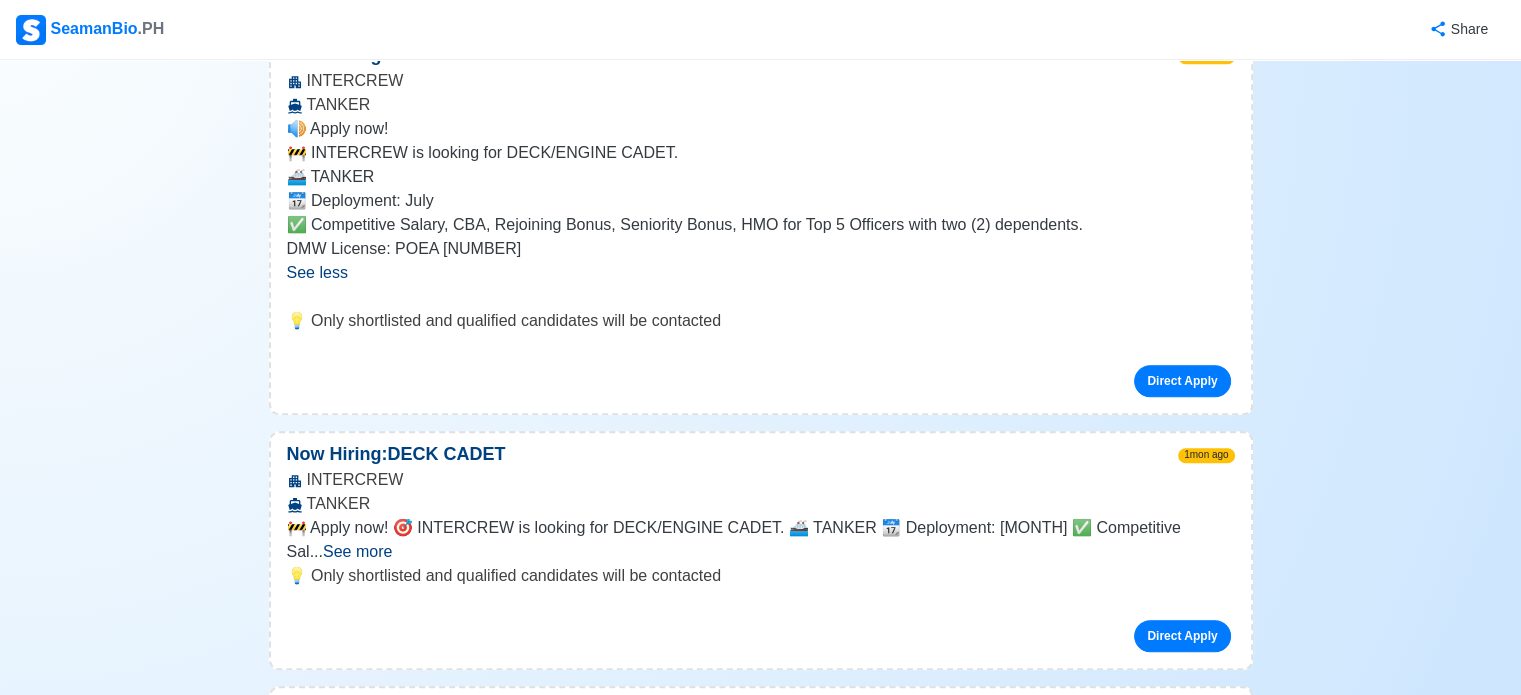 click on "See more" at bounding box center [357, 551] 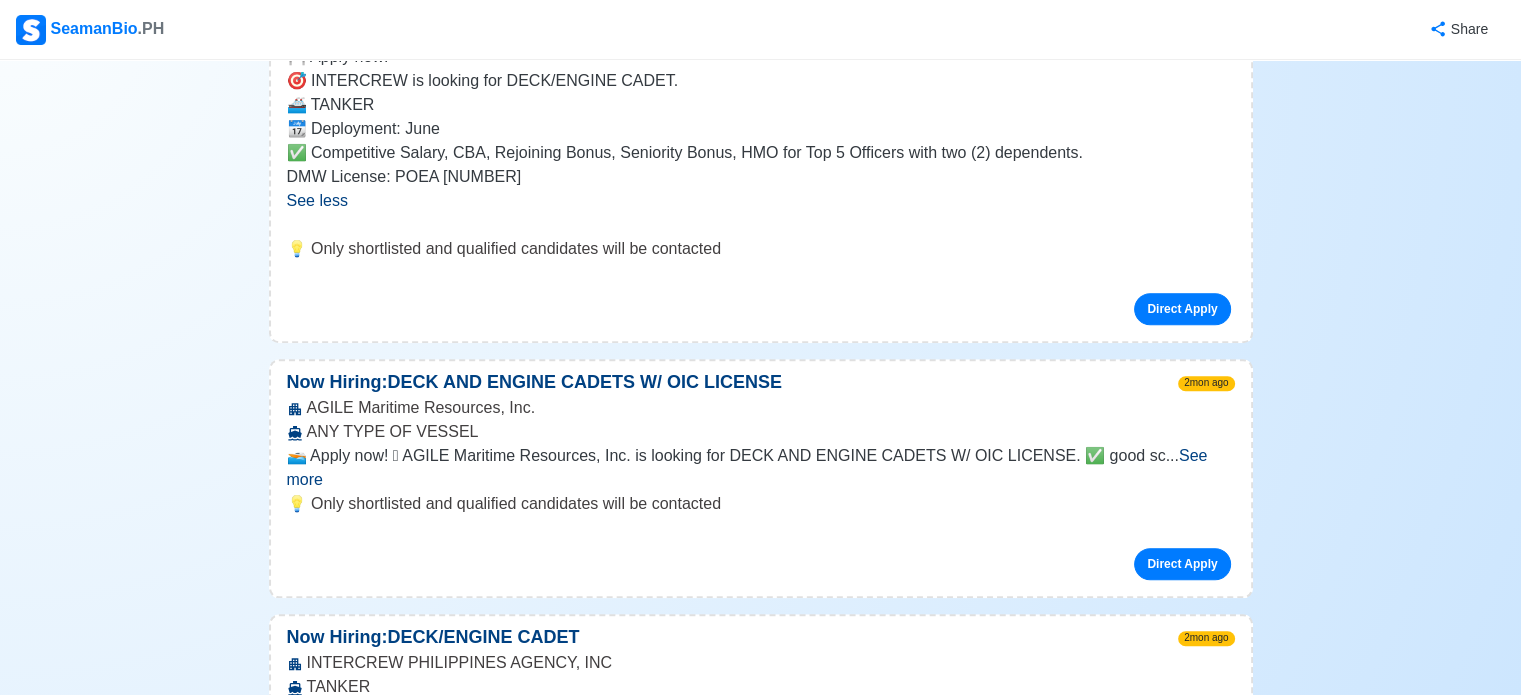 scroll, scrollTop: 1680, scrollLeft: 0, axis: vertical 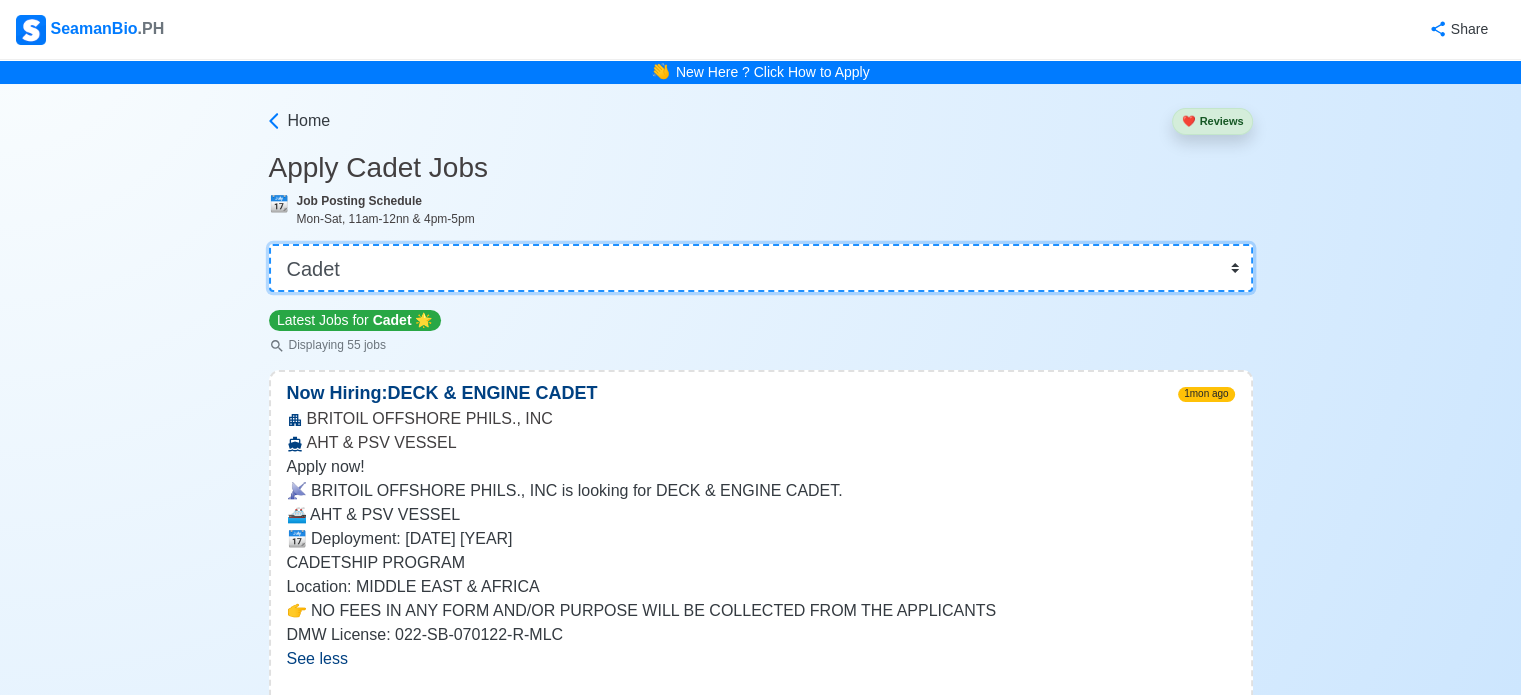 click on "👉 Select Rank or Position Master Chief Officer 2nd Officer 3rd Officer Junior Officer Chief Engineer 2nd Engineer 3rd Engineer 4th Engineer Gas Engineer Junior Engineer 1st Assistant Engineer 2nd Assistant Engineer 3rd Assistant Engineer ETO/ETR Electrician Electrical Engineer Oiler Fitter Welder Chief Cook Chef Cook Messman Wiper Rigger Ordinary Seaman Able Seaman Motorman Pumpman Bosun Cadet Reefer Mechanic Operator Repairman Painter Steward Waiter Others" at bounding box center (761, 268) 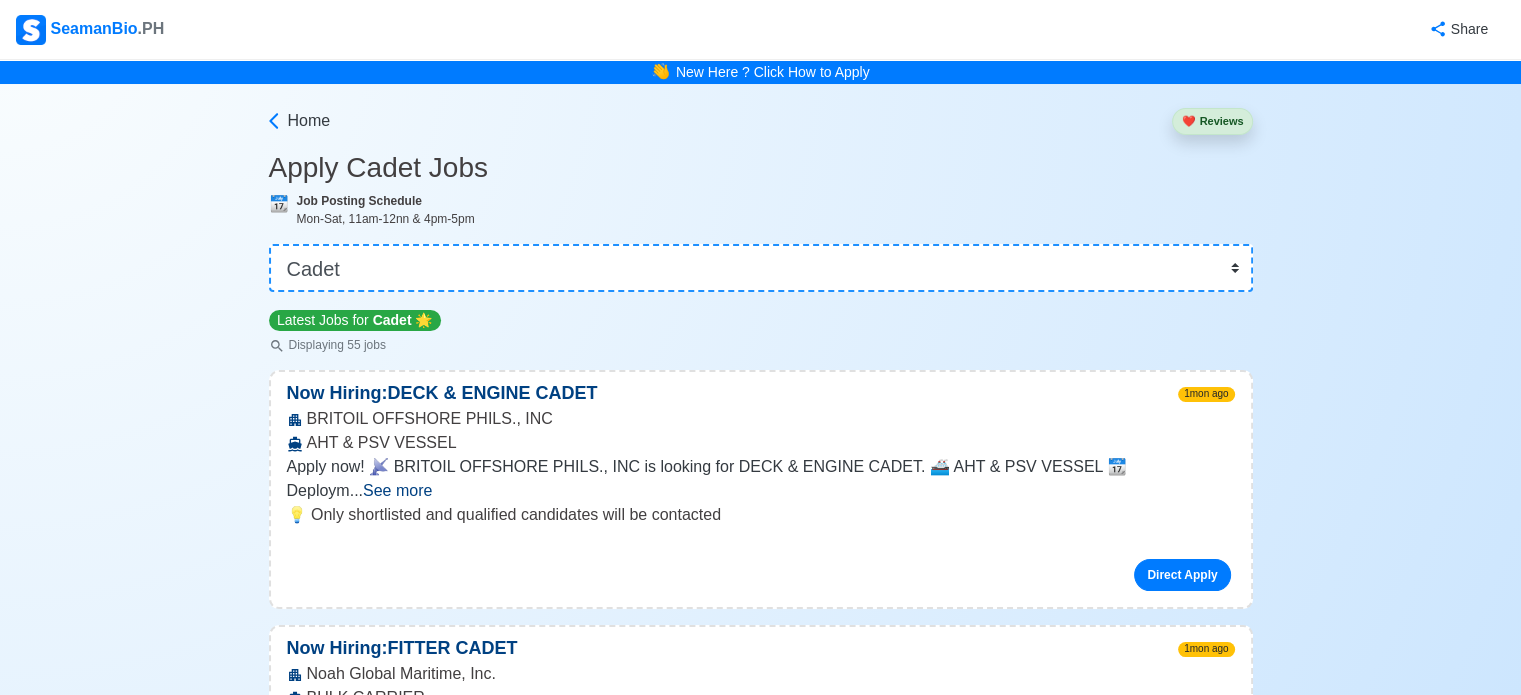 click on "Latest Jobs for   Cadet   🌟 Displaying   55   jobs" at bounding box center [761, 331] 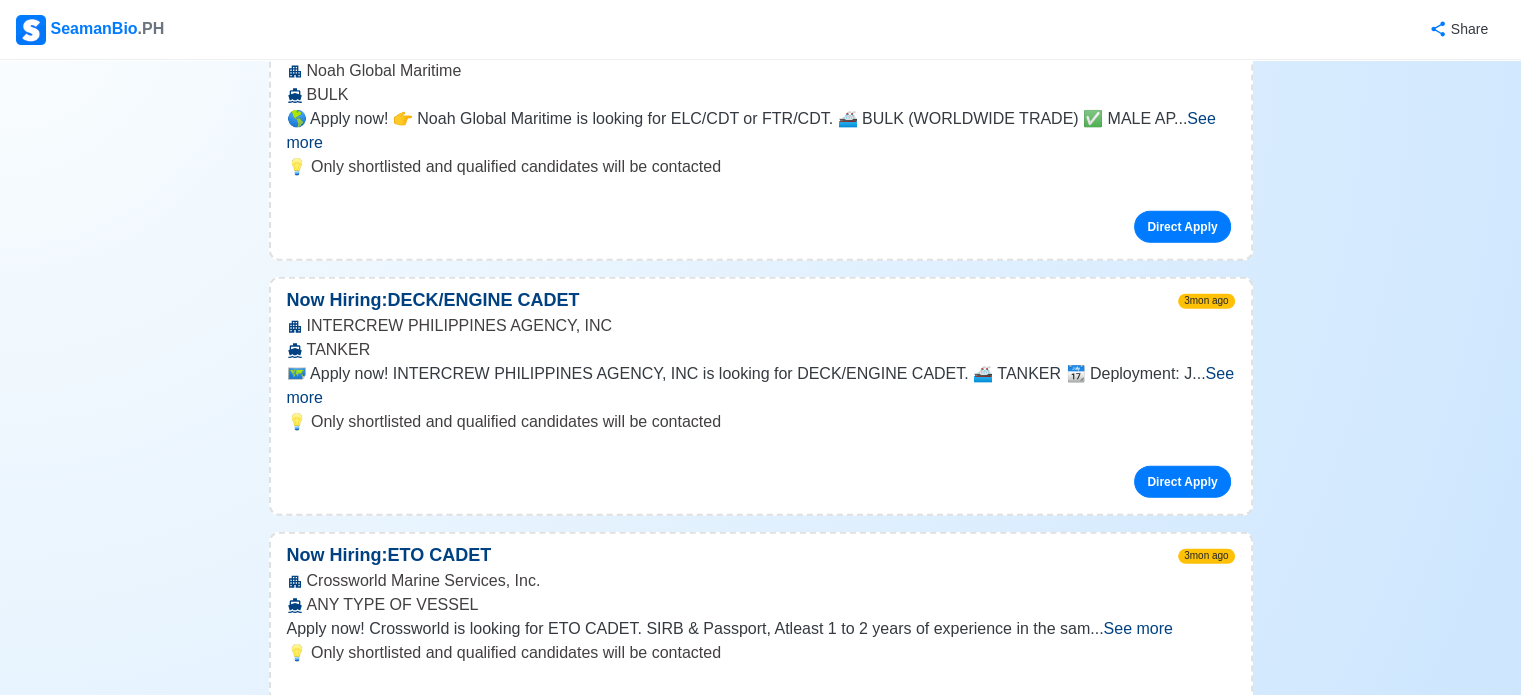 scroll, scrollTop: 4680, scrollLeft: 0, axis: vertical 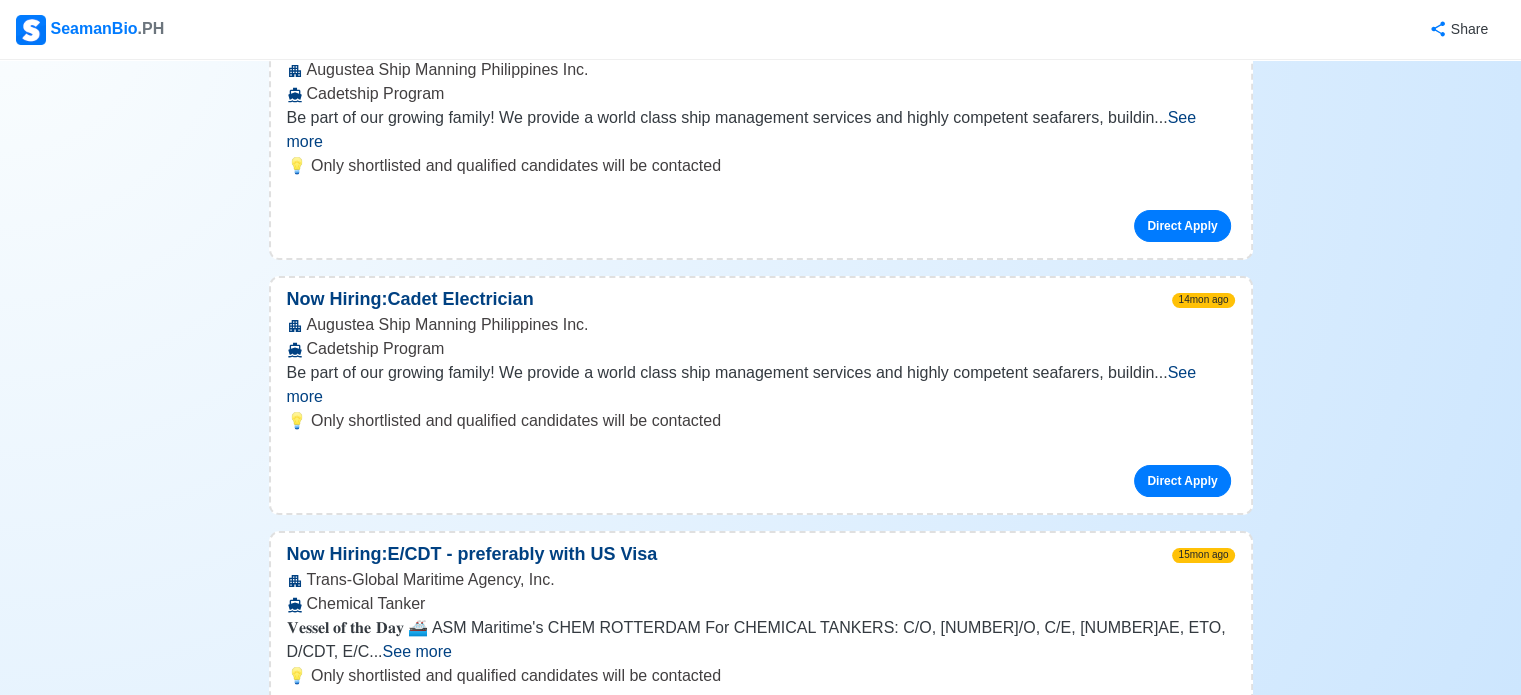 click on "See more" at bounding box center [743, 1356] 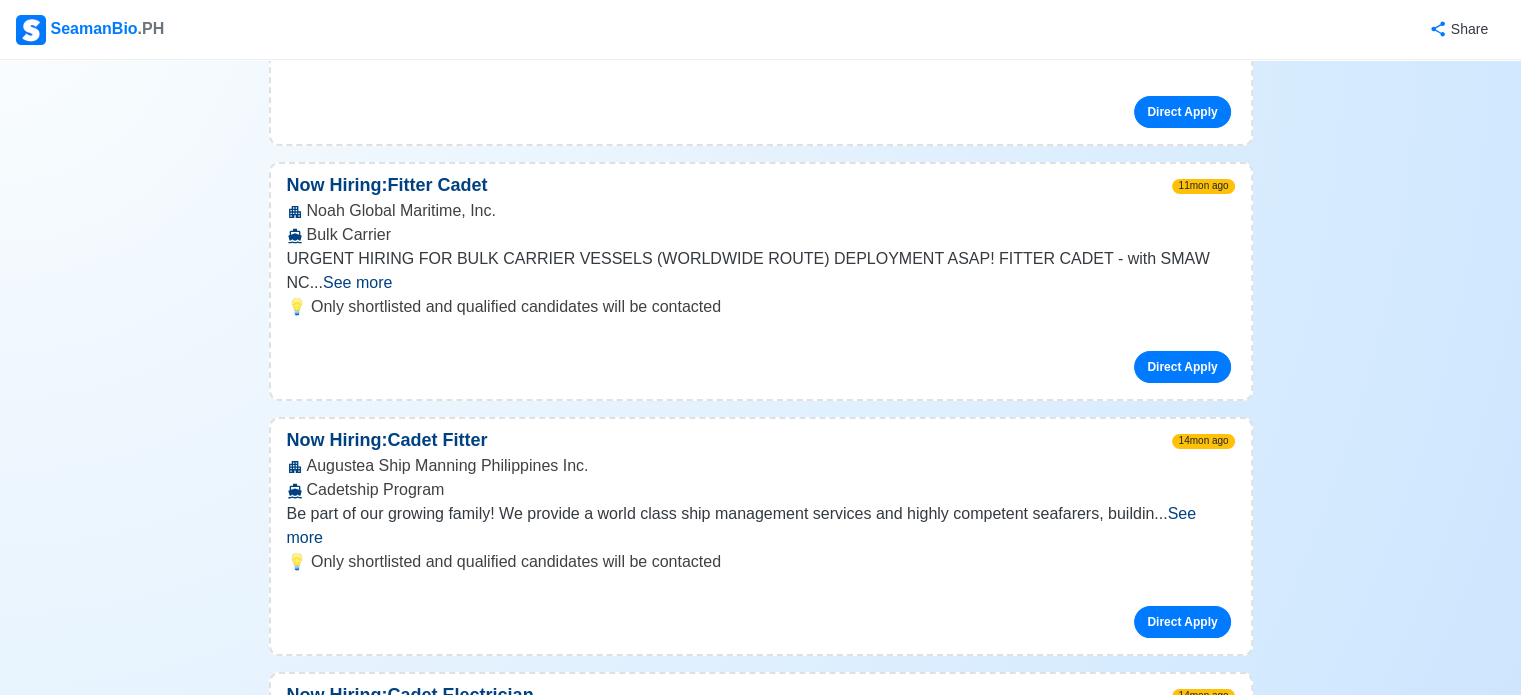 scroll, scrollTop: 12228, scrollLeft: 0, axis: vertical 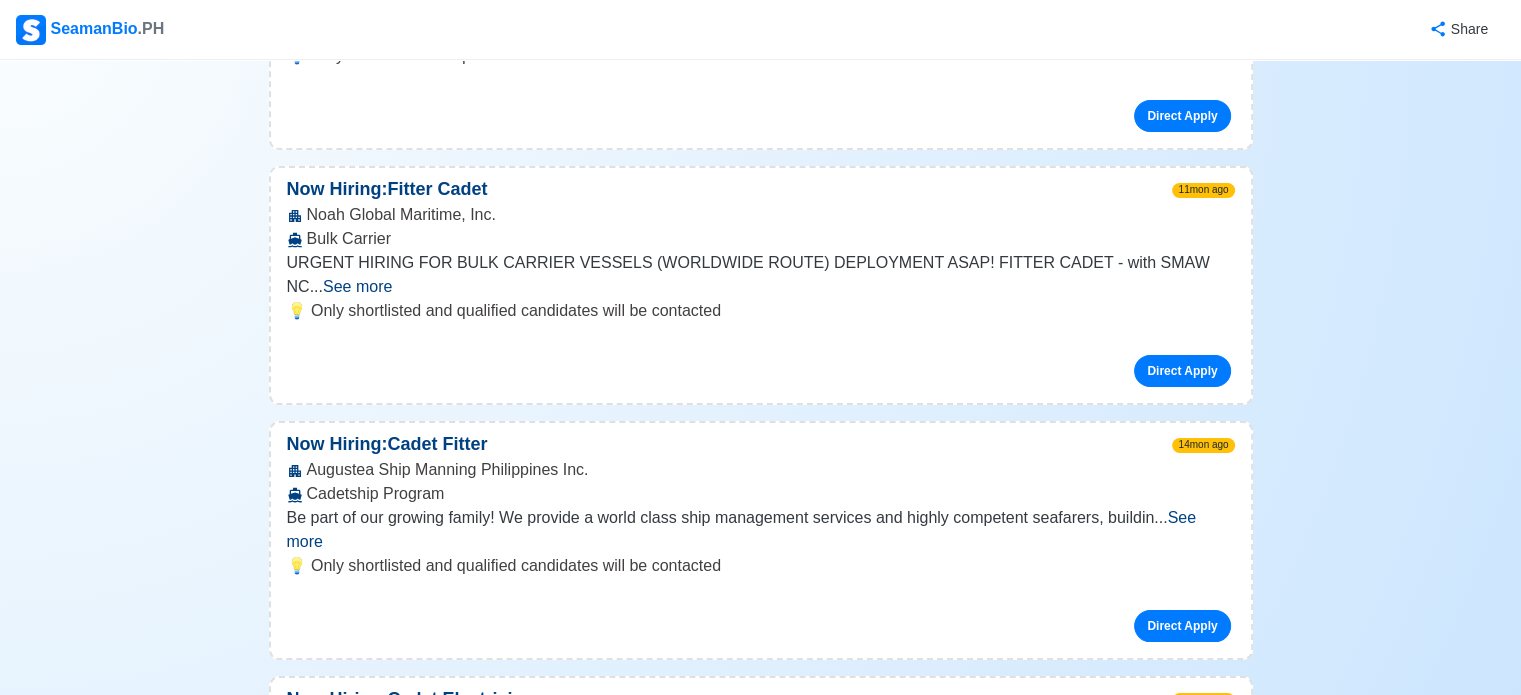 click on "See more" at bounding box center (1153, 1513) 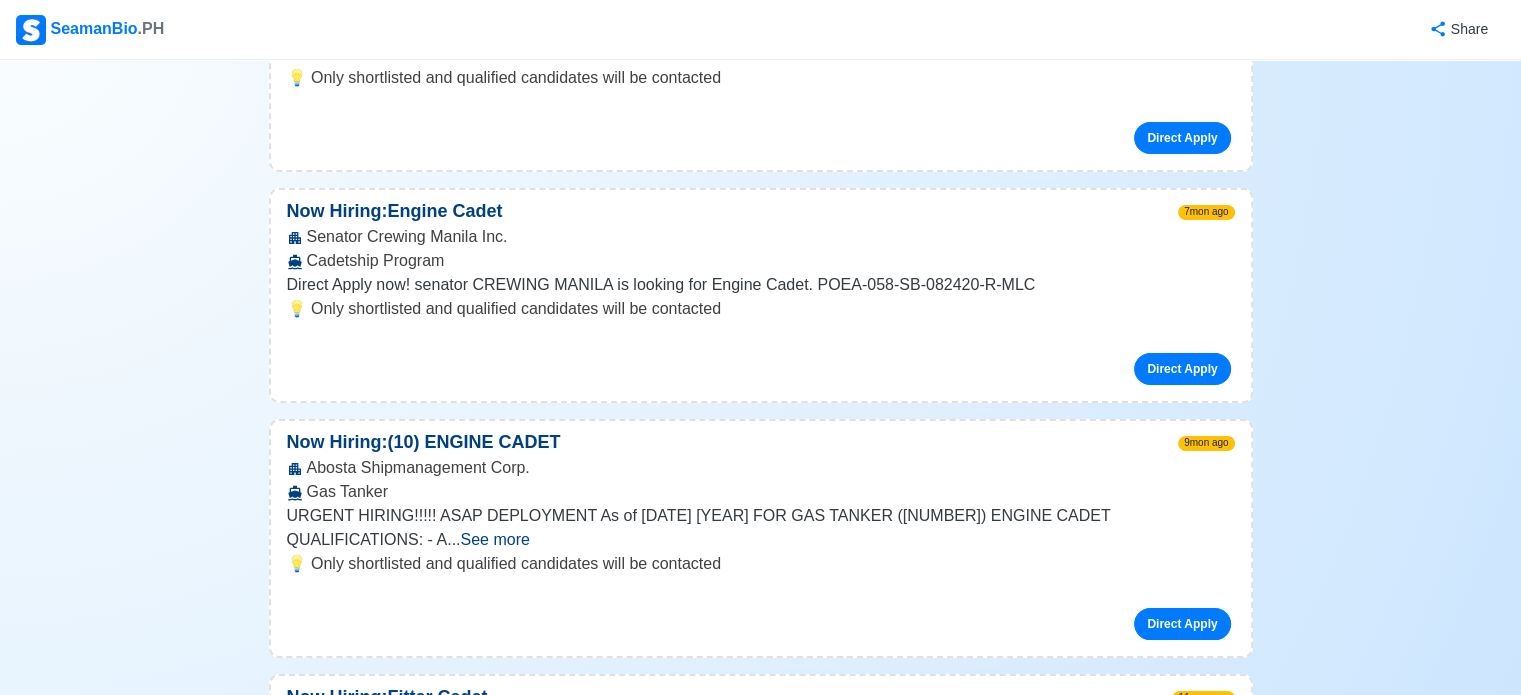 scroll, scrollTop: 11668, scrollLeft: 0, axis: vertical 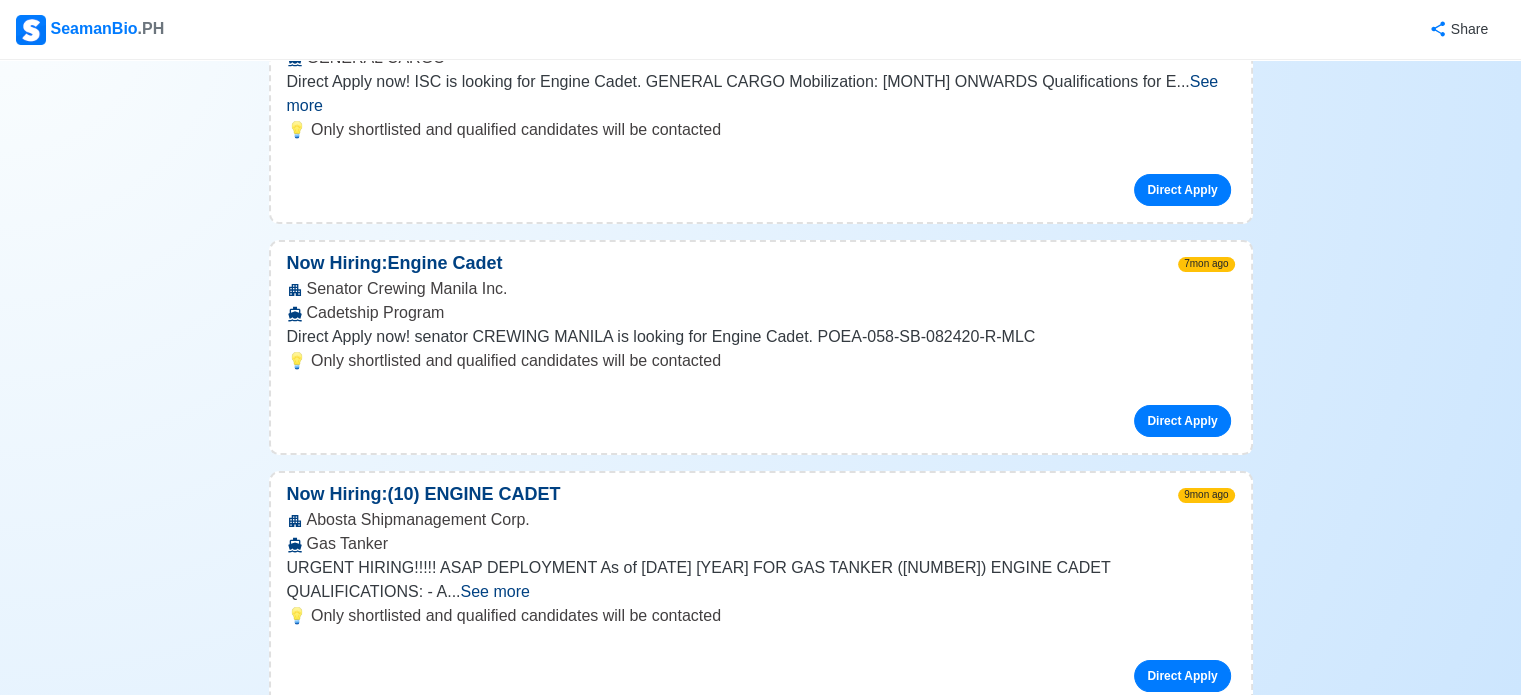 click on "See more" at bounding box center [417, 1611] 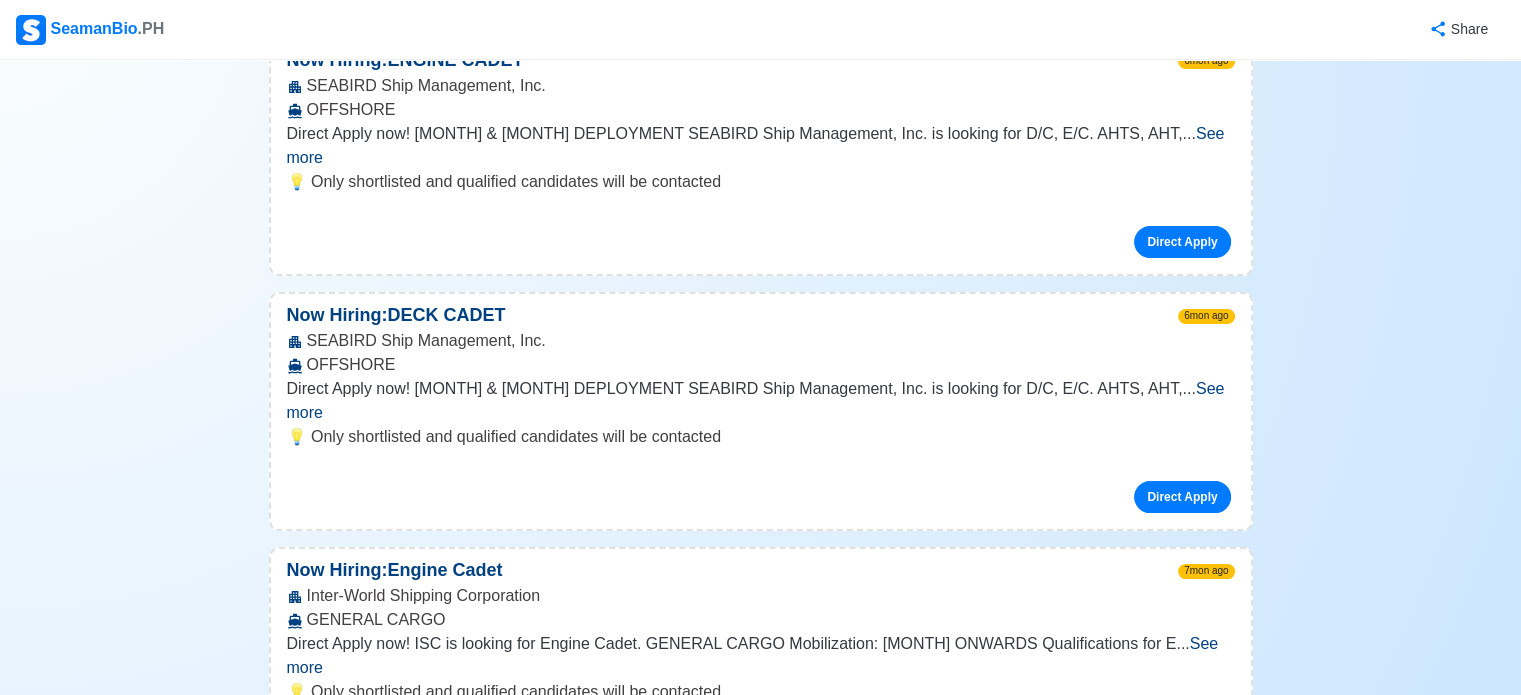 scroll, scrollTop: 11108, scrollLeft: 0, axis: vertical 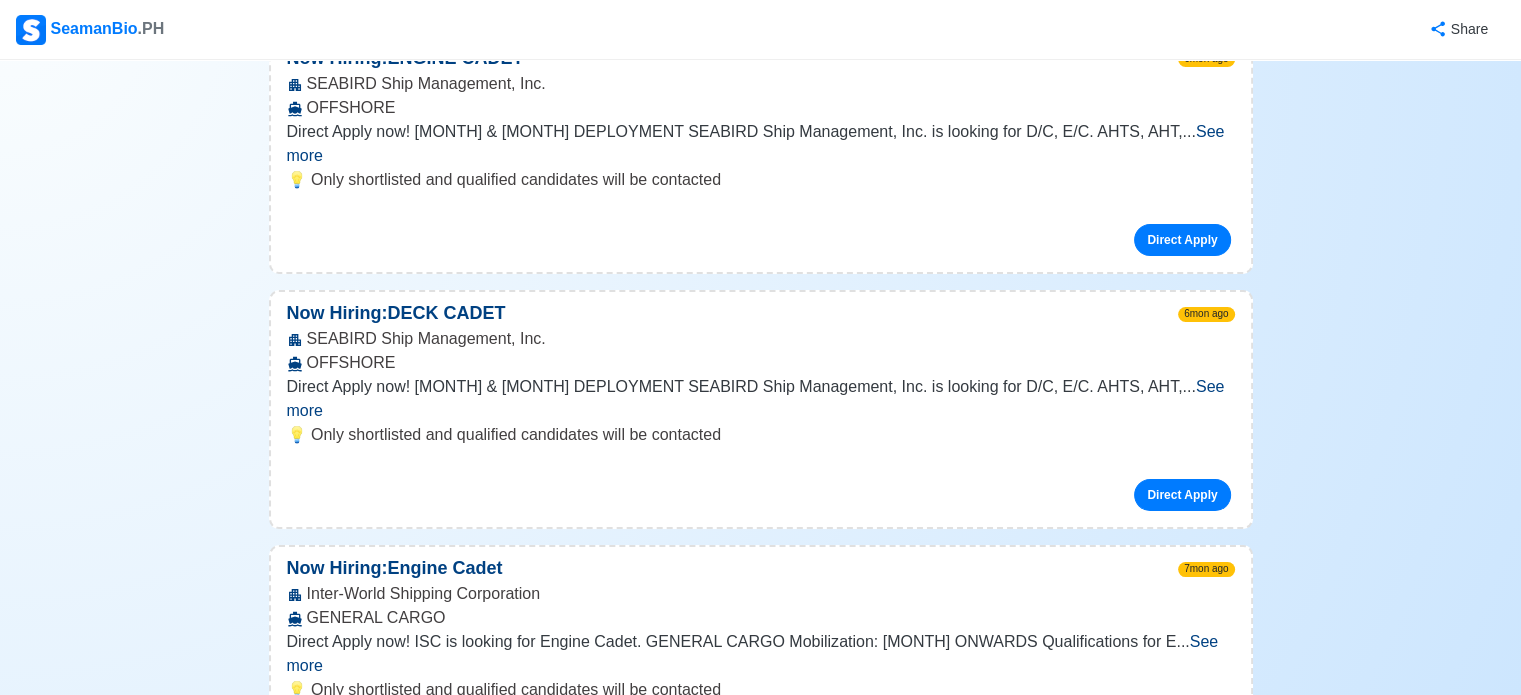 click on "See more" at bounding box center [357, 1406] 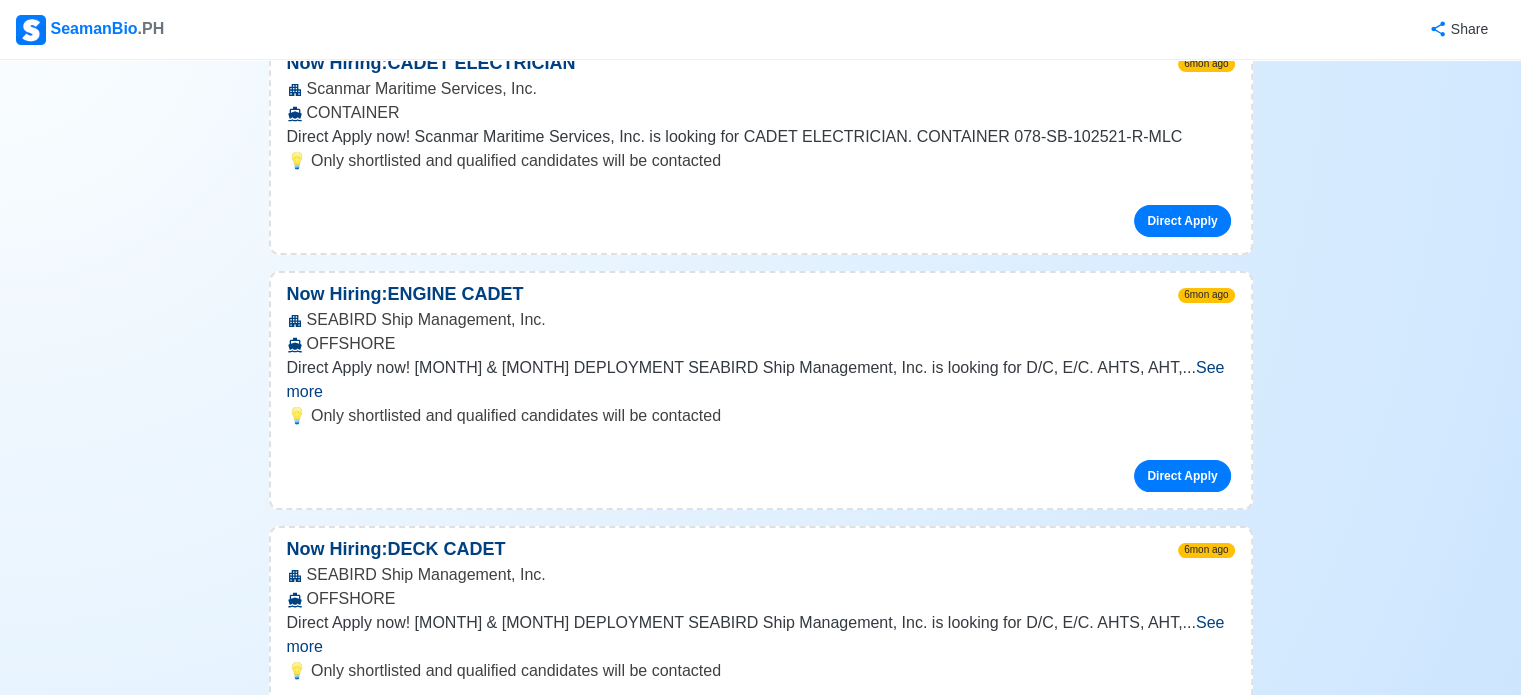 scroll, scrollTop: 10868, scrollLeft: 0, axis: vertical 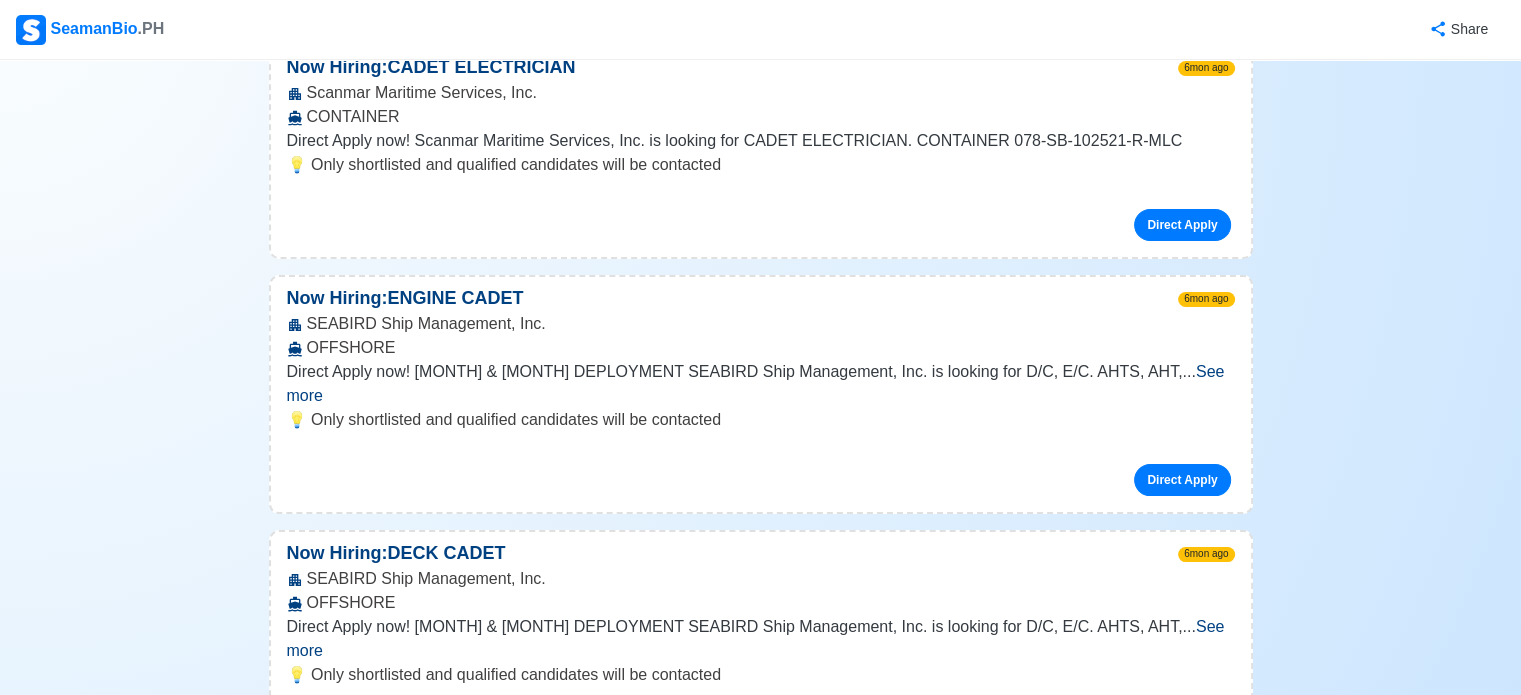 click on "See more" at bounding box center [494, 1391] 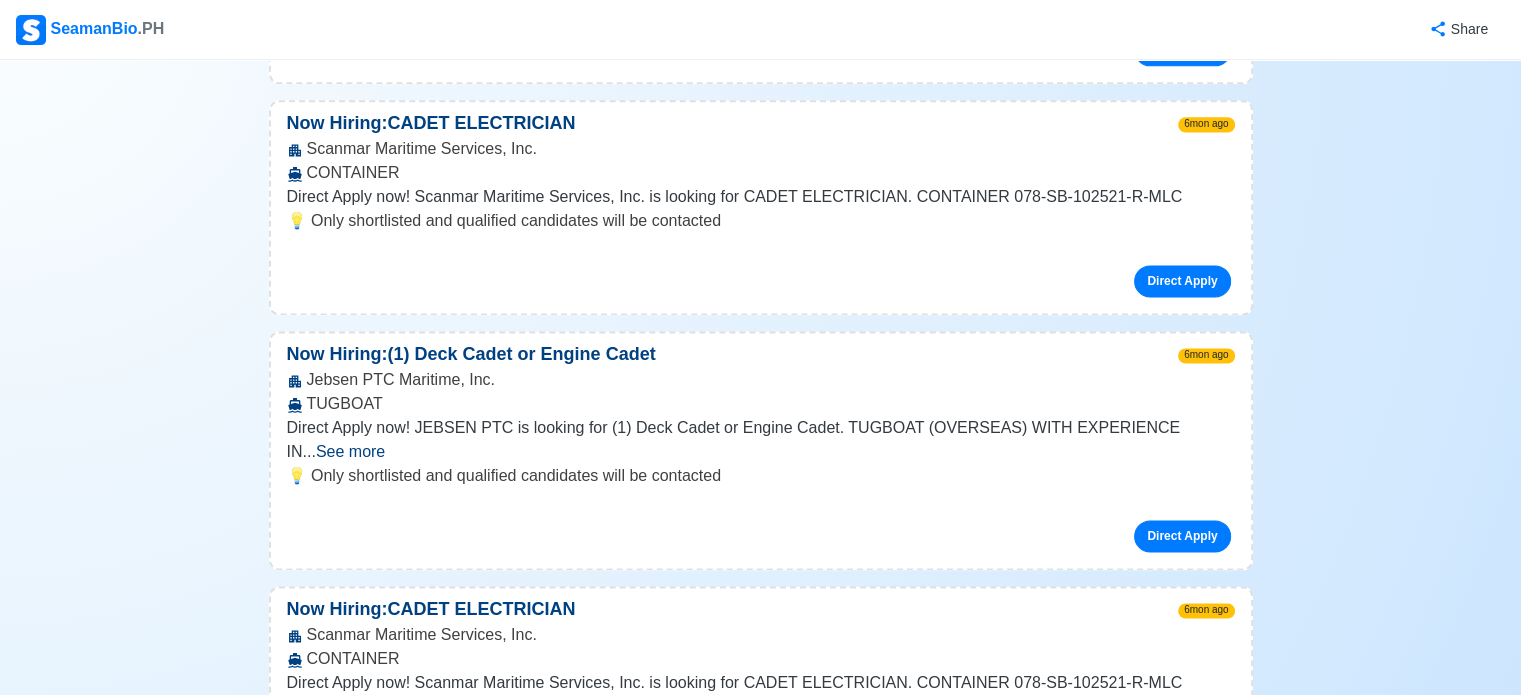 scroll, scrollTop: 10308, scrollLeft: 0, axis: vertical 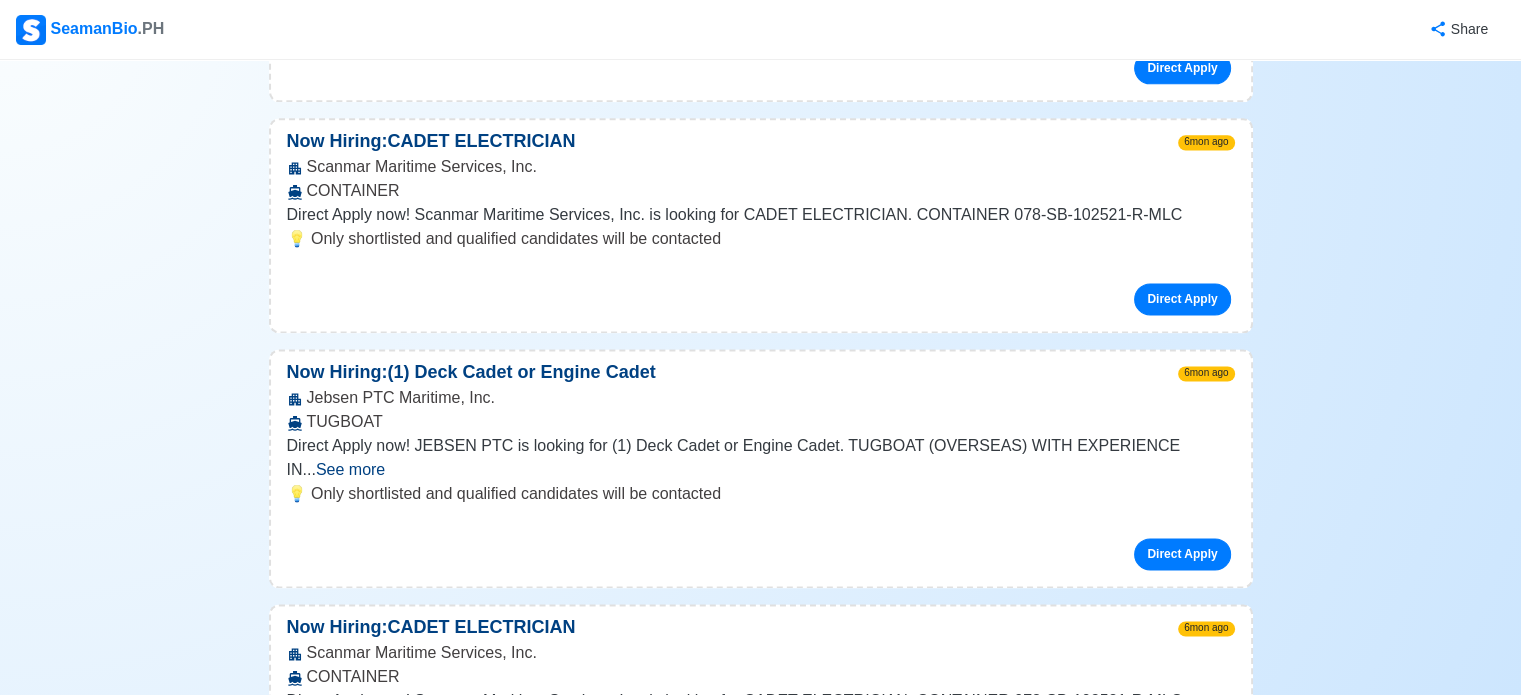click on "See more" at bounding box center [753, 1453] 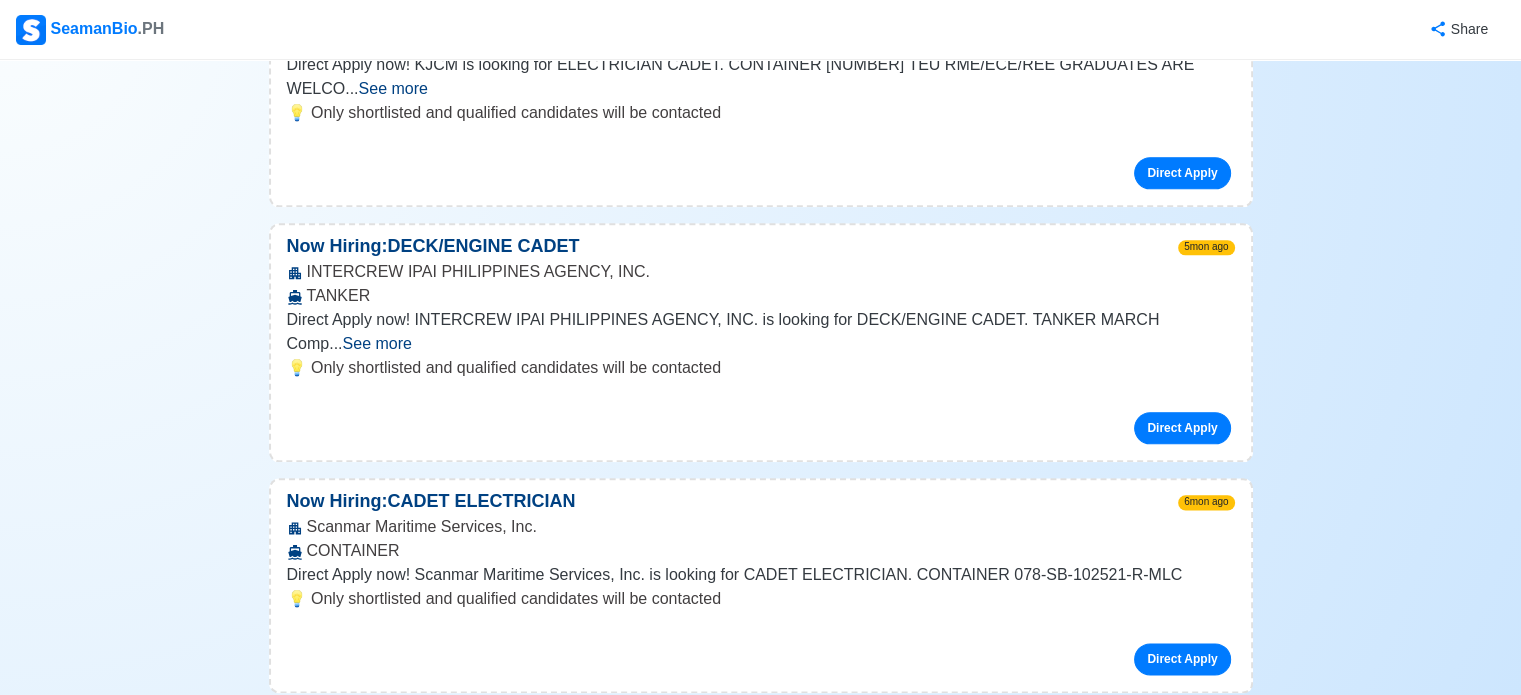 scroll, scrollTop: 9908, scrollLeft: 0, axis: vertical 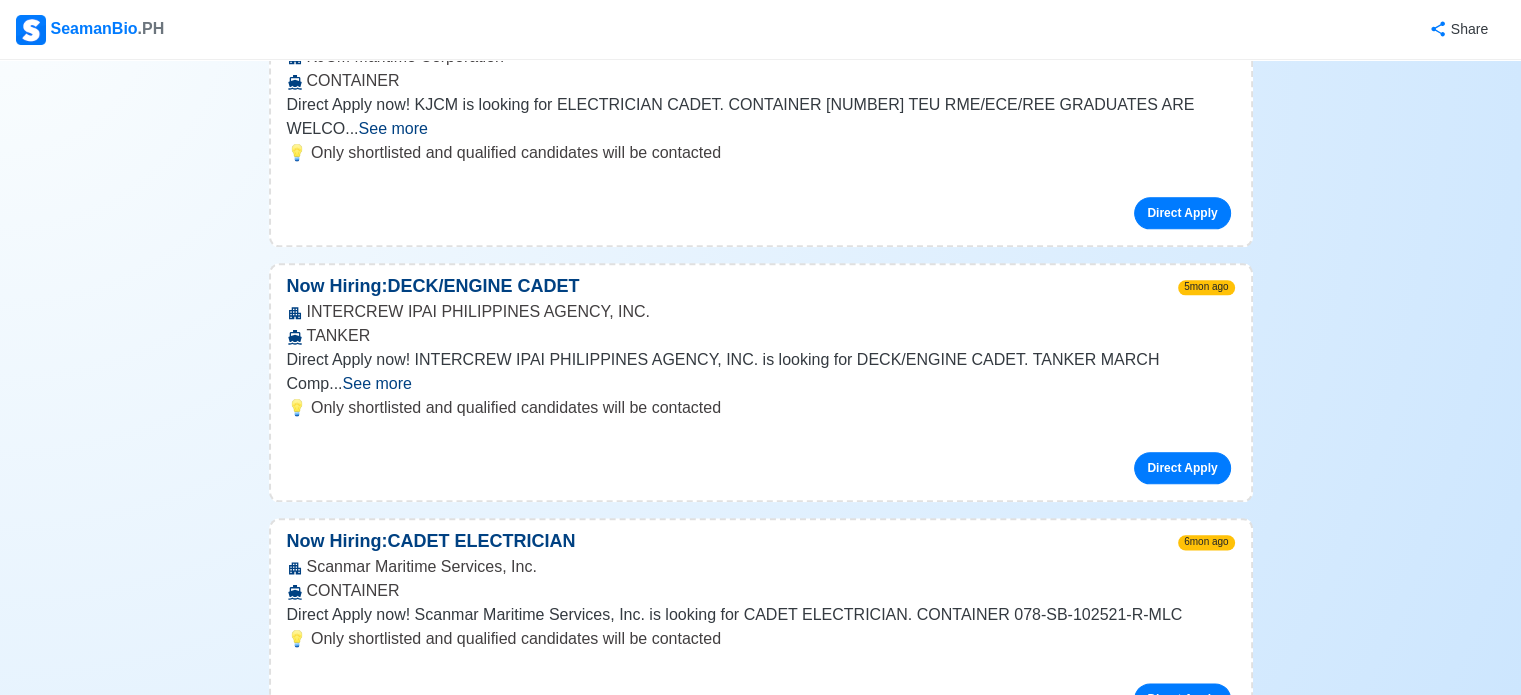 click on "See more" at bounding box center (756, 1343) 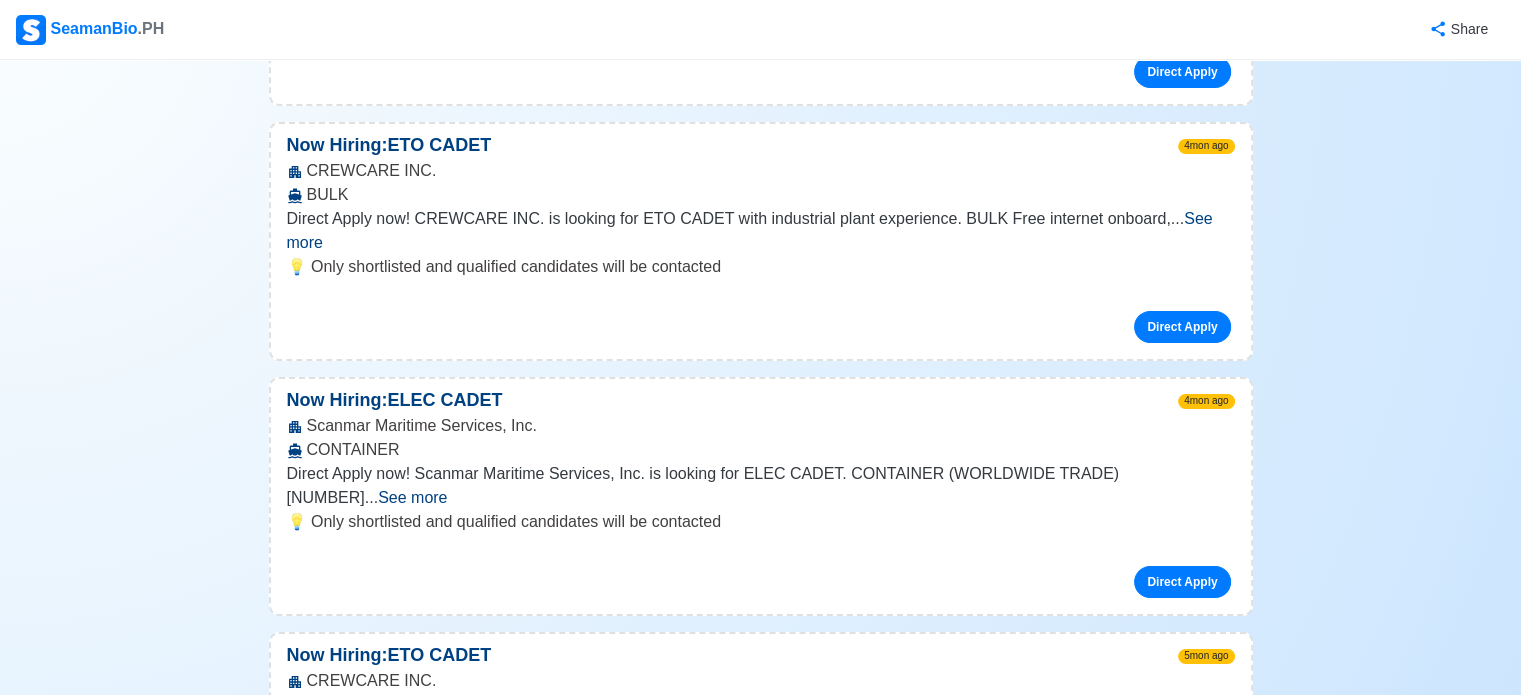 scroll, scrollTop: 6588, scrollLeft: 0, axis: vertical 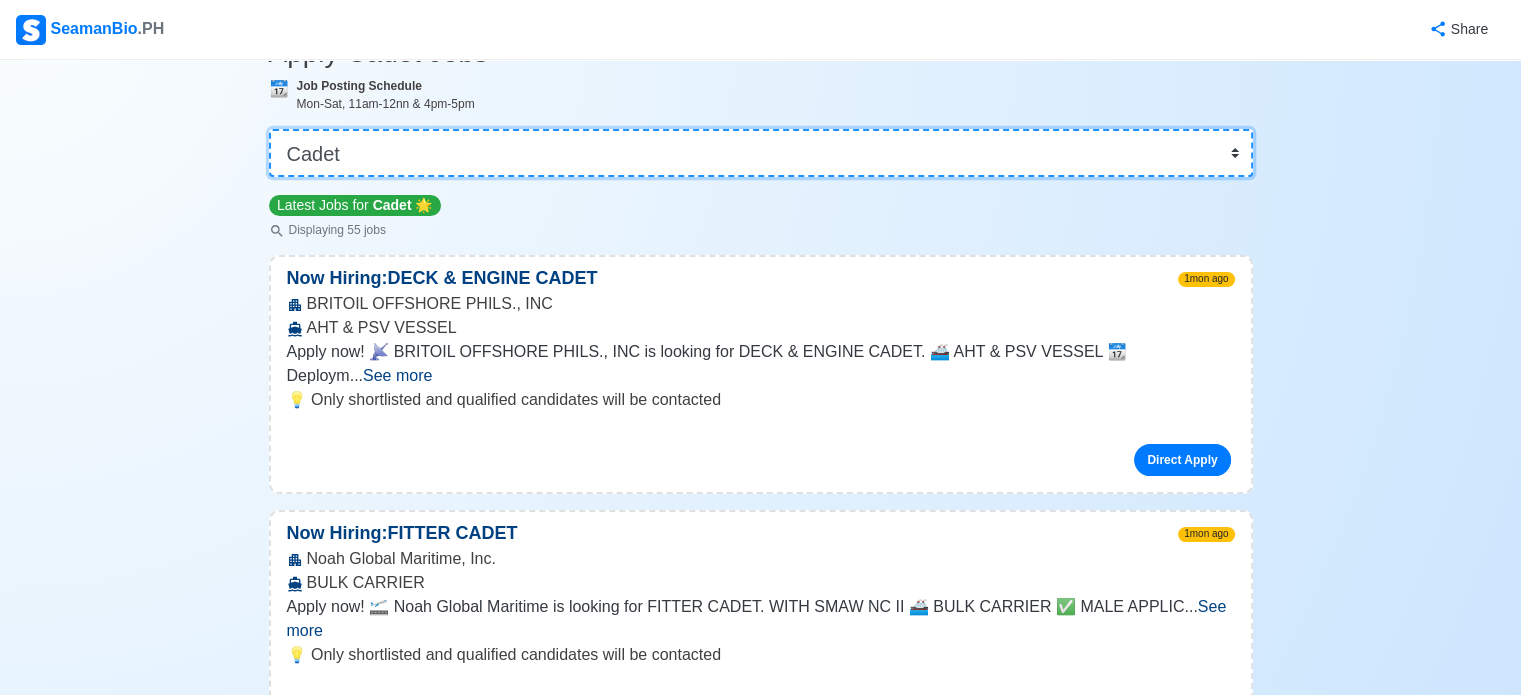 click on "👉 Select Rank or Position Master Chief Officer 2nd Officer 3rd Officer Junior Officer Chief Engineer 2nd Engineer 3rd Engineer 4th Engineer Gas Engineer Junior Engineer 1st Assistant Engineer 2nd Assistant Engineer 3rd Assistant Engineer ETO/ETR Electrician Electrical Engineer Oiler Fitter Welder Chief Cook Chef Cook Messman Wiper Rigger Ordinary Seaman Able Seaman Motorman Pumpman Bosun Cadet Reefer Mechanic Operator Repairman Painter Steward Waiter Others" at bounding box center (761, 153) 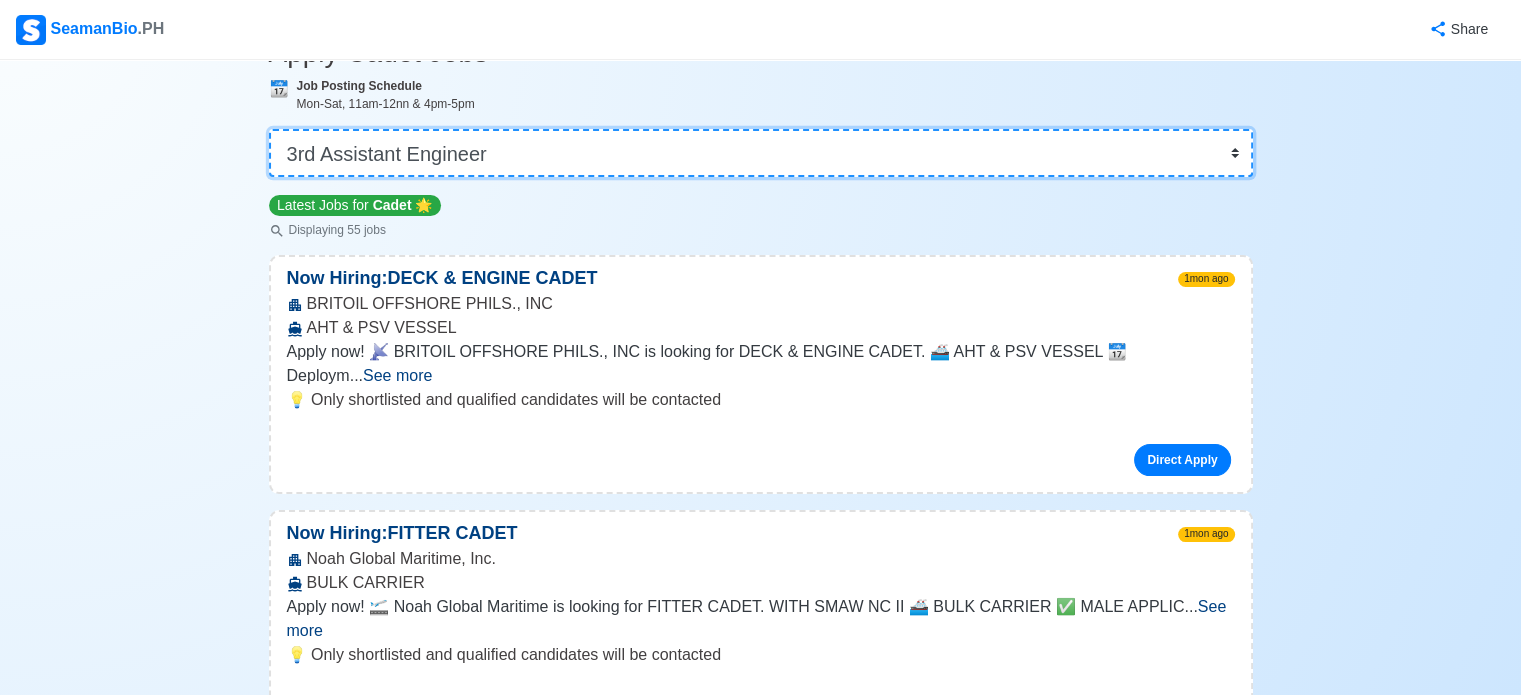 click on "👉 Select Rank or Position Master Chief Officer 2nd Officer 3rd Officer Junior Officer Chief Engineer 2nd Engineer 3rd Engineer 4th Engineer Gas Engineer Junior Engineer 1st Assistant Engineer 2nd Assistant Engineer 3rd Assistant Engineer ETO/ETR Electrician Electrical Engineer Oiler Fitter Welder Chief Cook Chef Cook Messman Wiper Rigger Ordinary Seaman Able Seaman Motorman Pumpman Bosun Cadet Reefer Mechanic Operator Repairman Painter Steward Waiter Others" at bounding box center (761, 153) 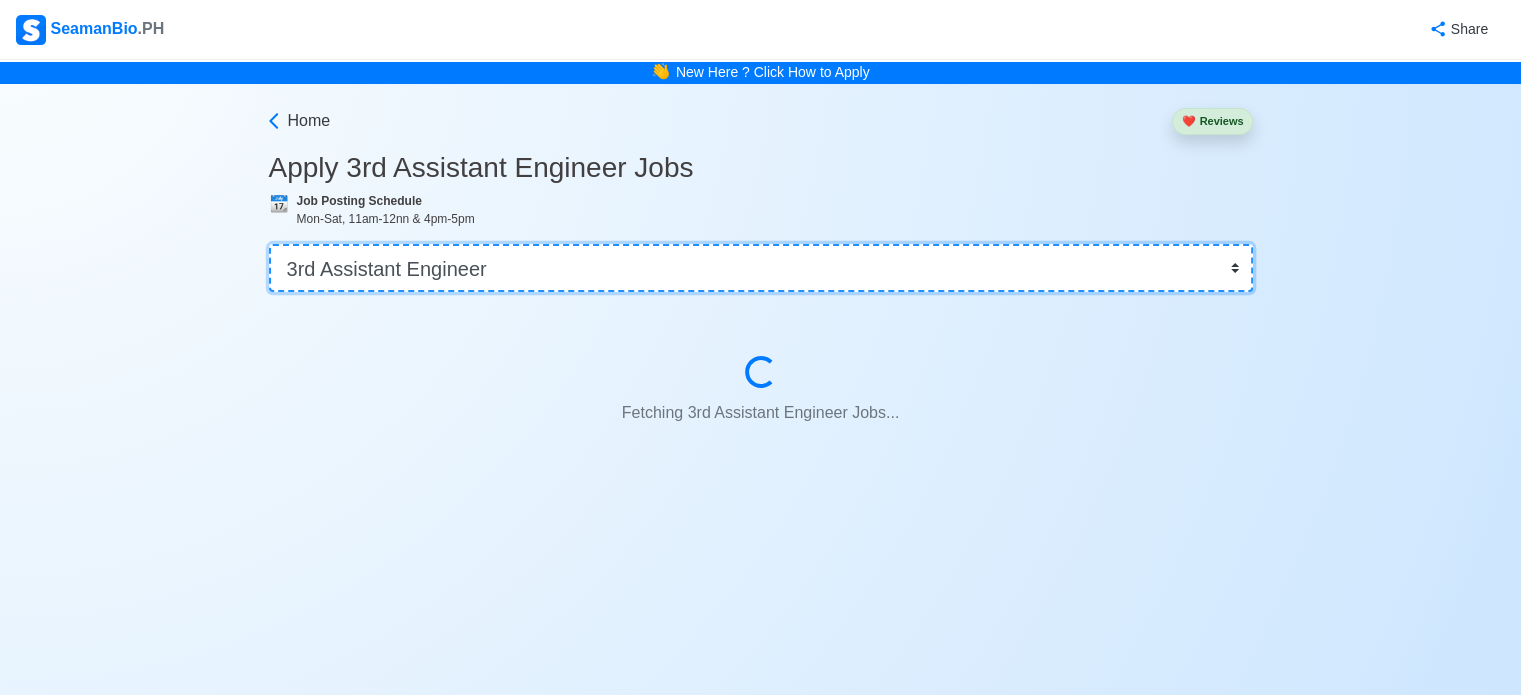 scroll, scrollTop: 0, scrollLeft: 0, axis: both 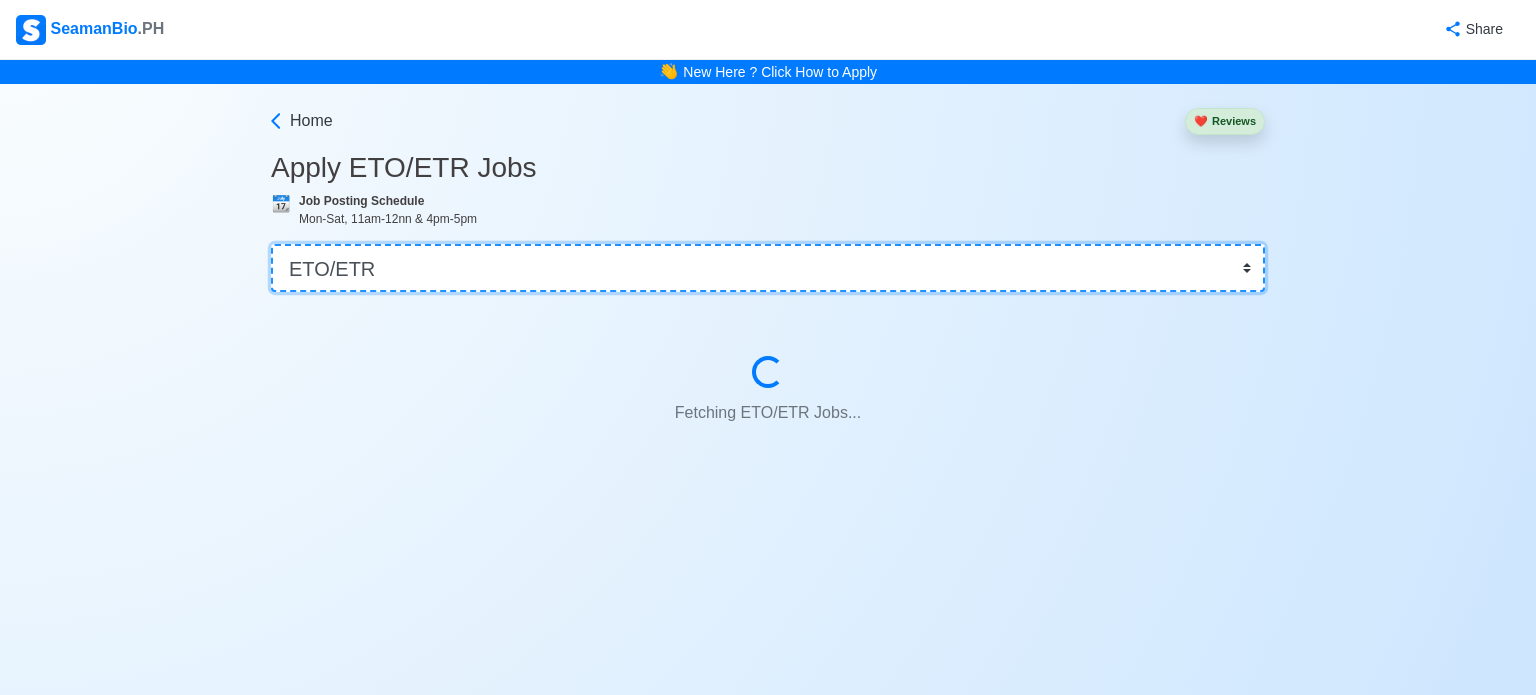 select on "3rd Assistant Engineer" 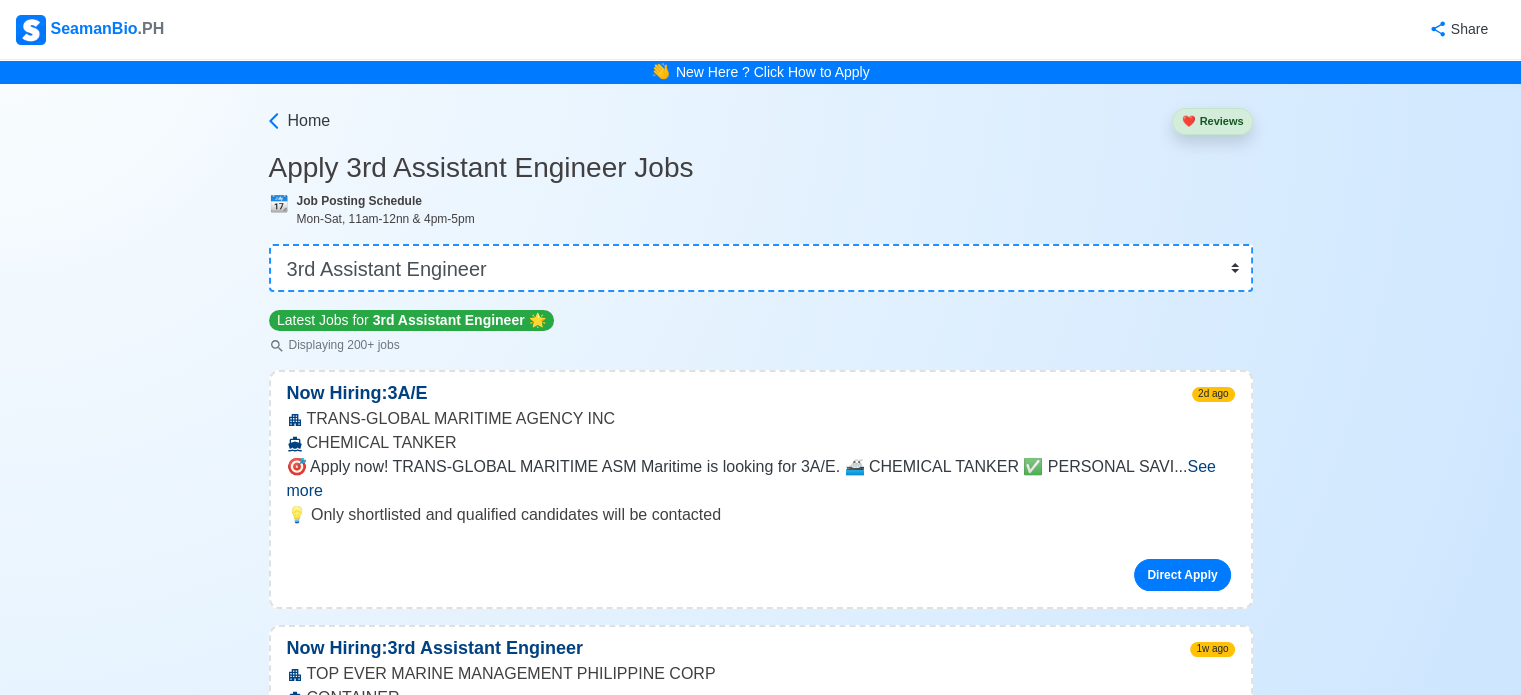click on "Latest Jobs for [NUMBER]rd Assistant Engineer 🌟 Displaying [NUMBER]+ jobs" at bounding box center (761, 331) 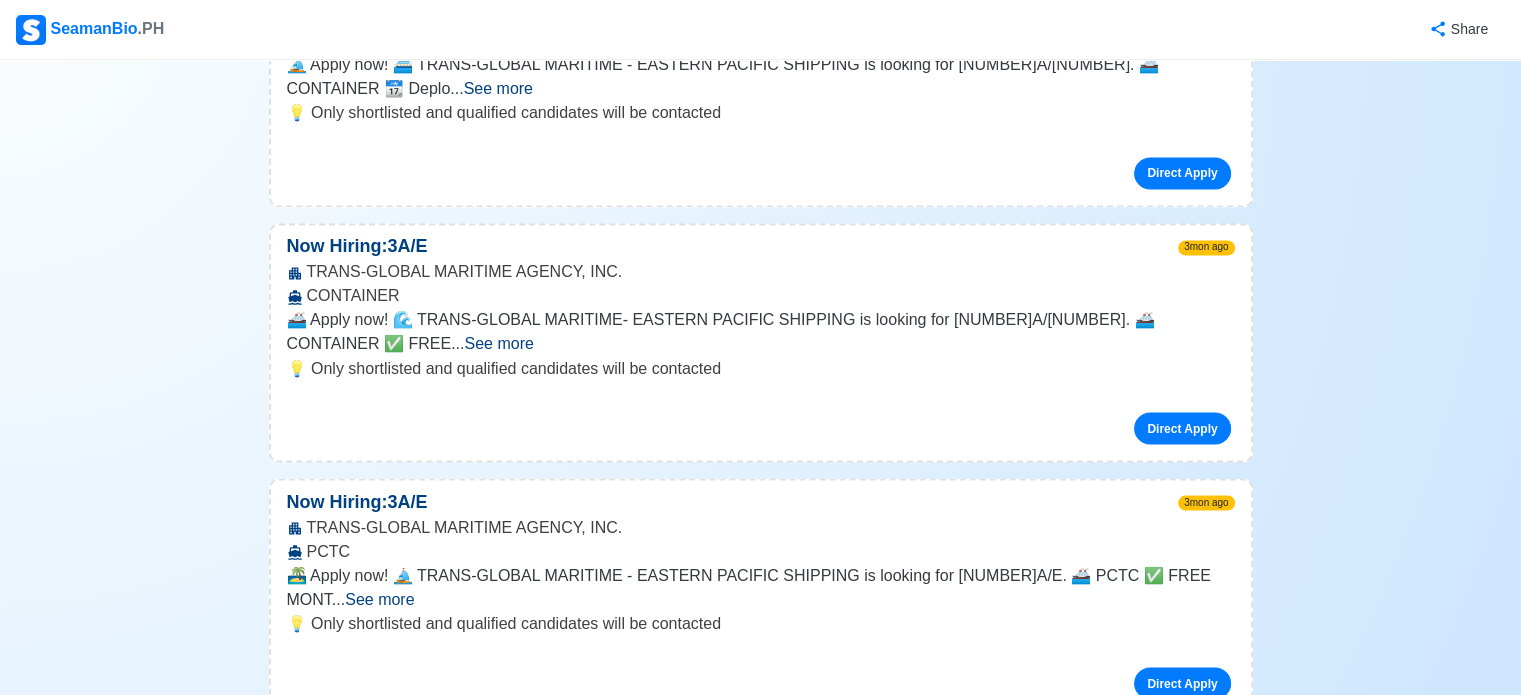 scroll, scrollTop: 3480, scrollLeft: 0, axis: vertical 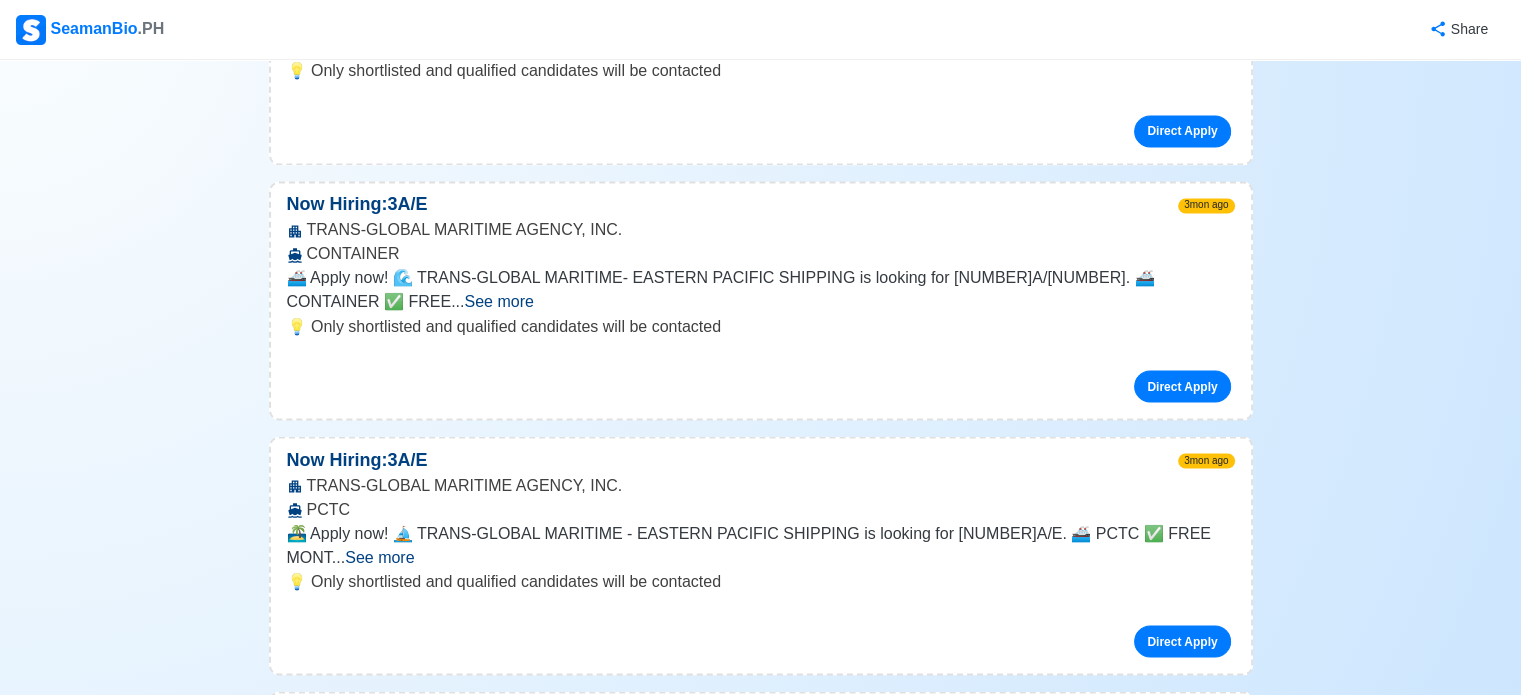 click on "See more" at bounding box center [379, 556] 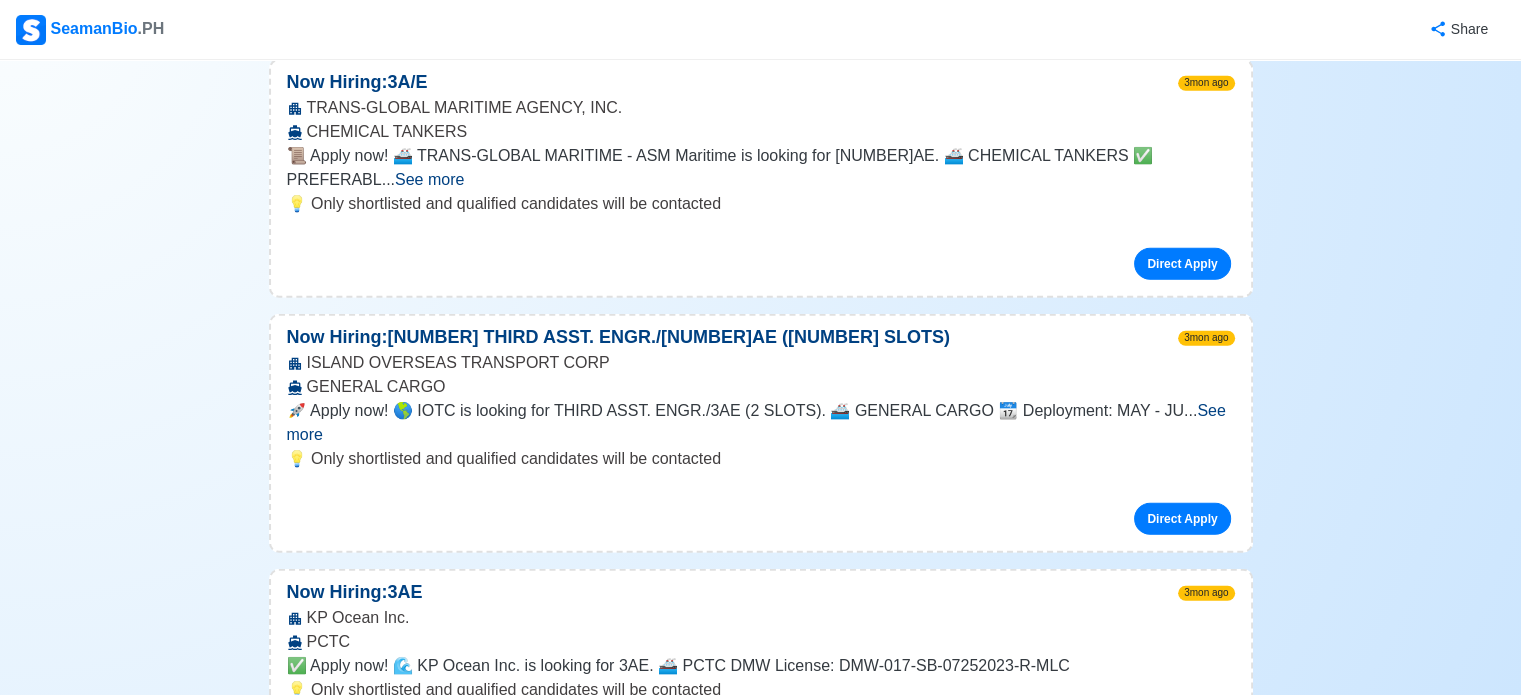 scroll, scrollTop: 5120, scrollLeft: 0, axis: vertical 